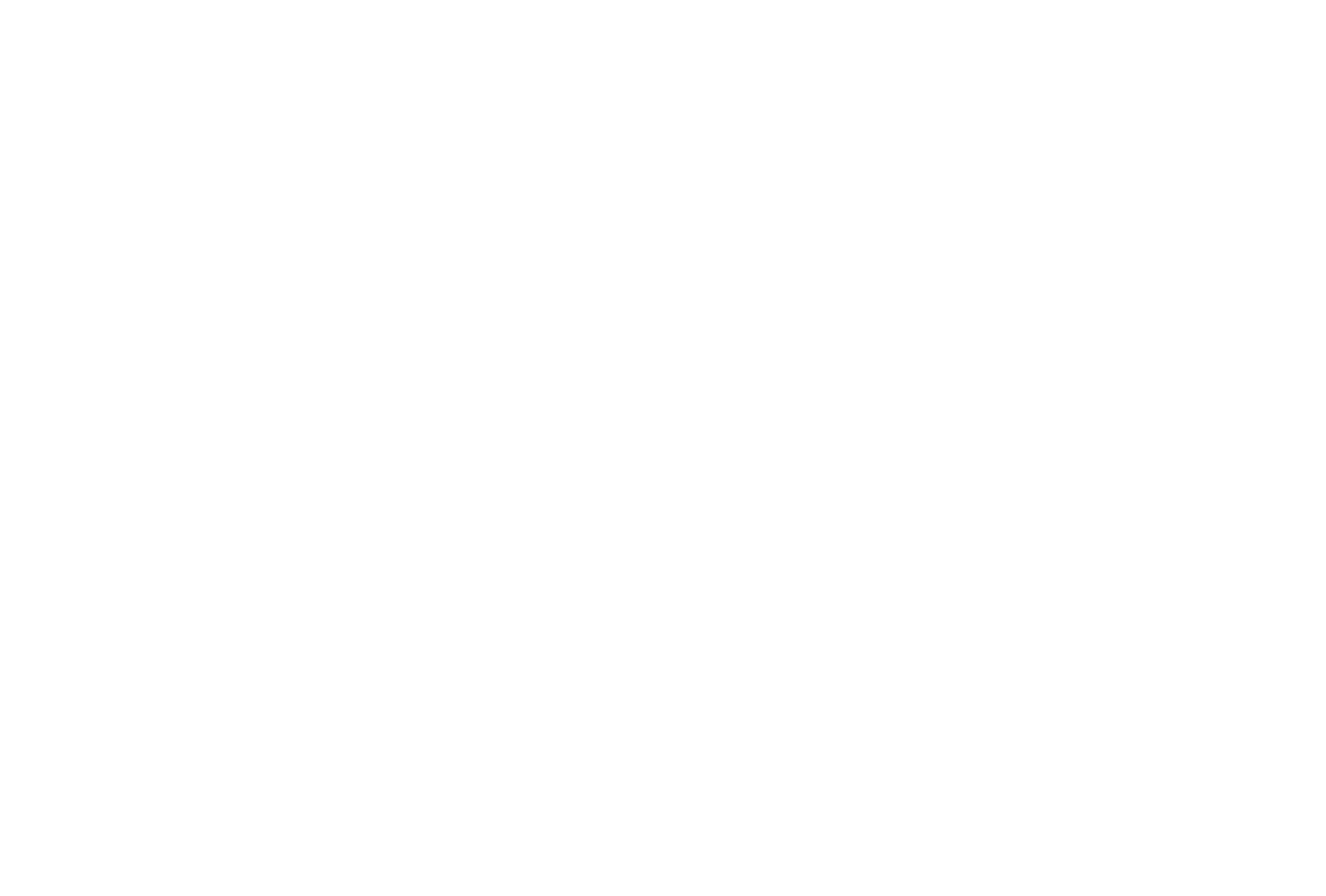 scroll, scrollTop: 0, scrollLeft: 0, axis: both 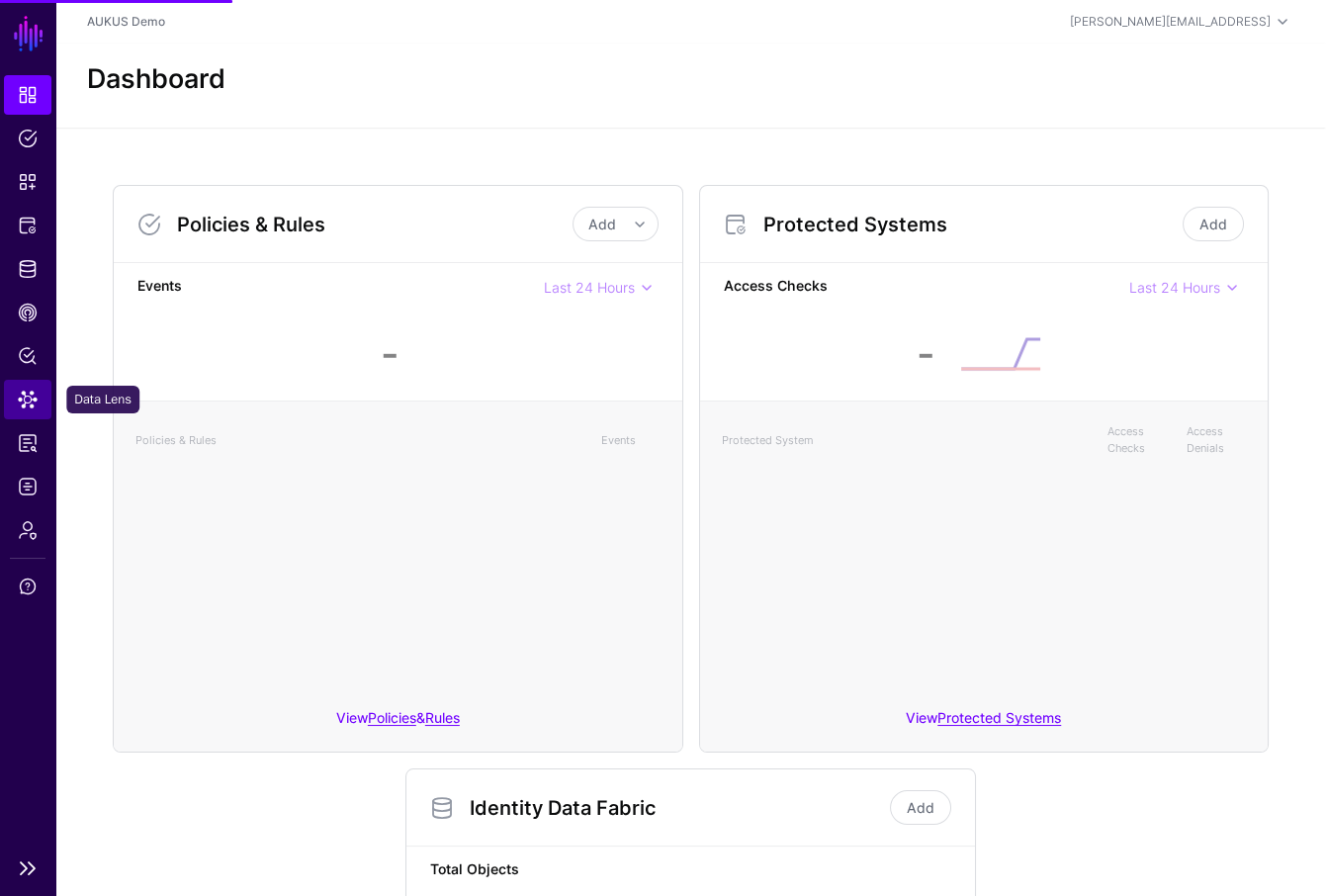 click on "Data Lens" 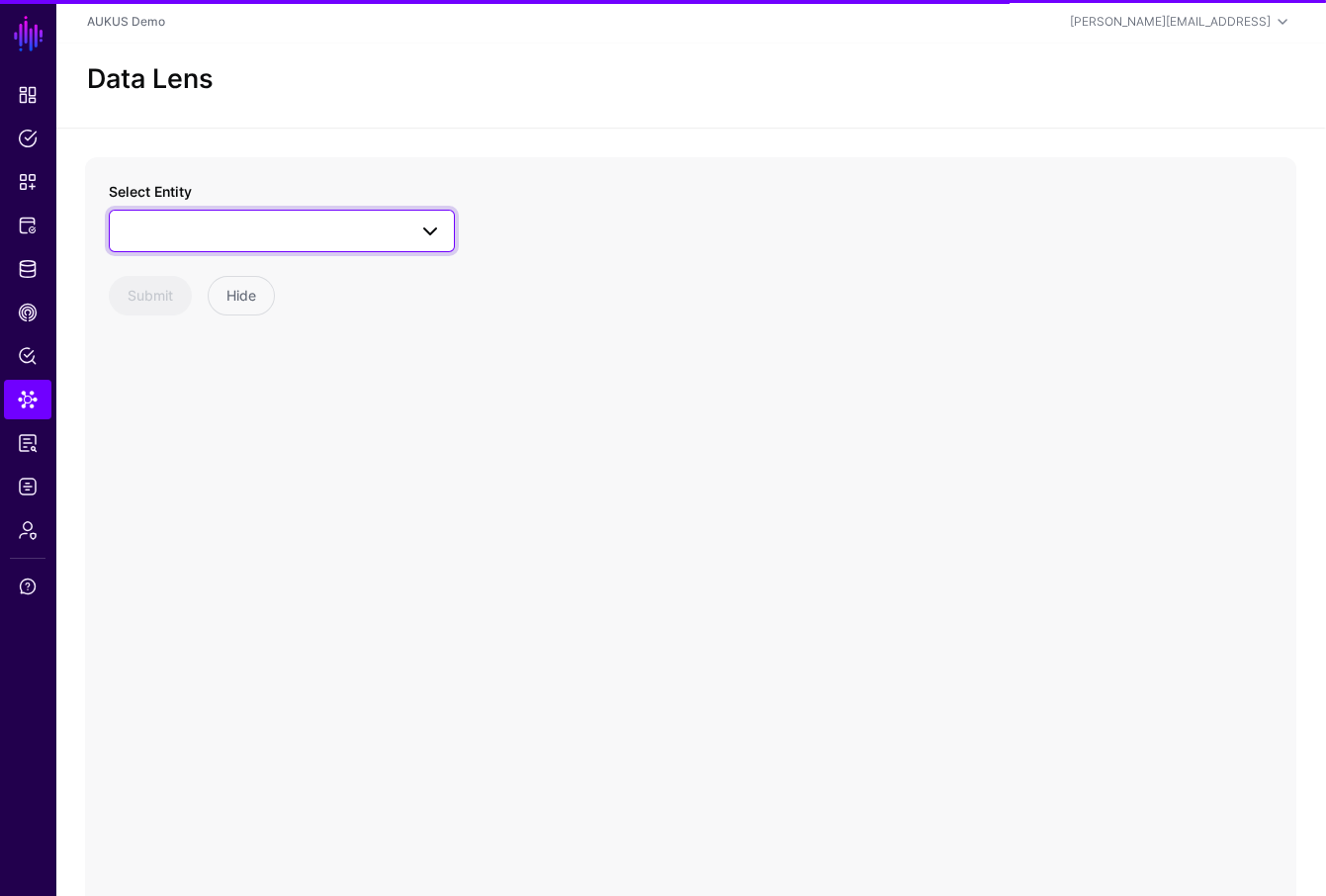 click at bounding box center [282, 230] 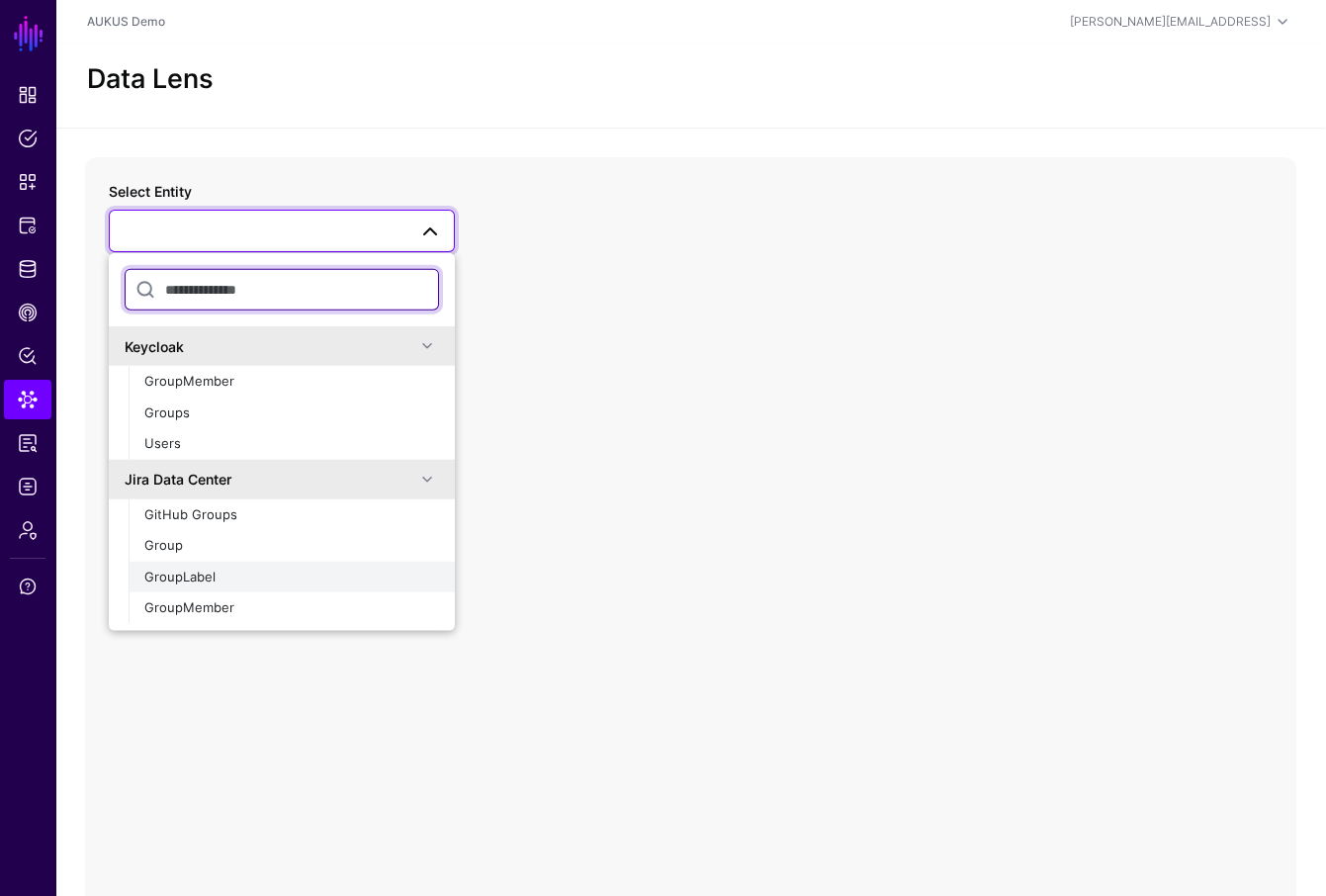 scroll, scrollTop: 23, scrollLeft: 0, axis: vertical 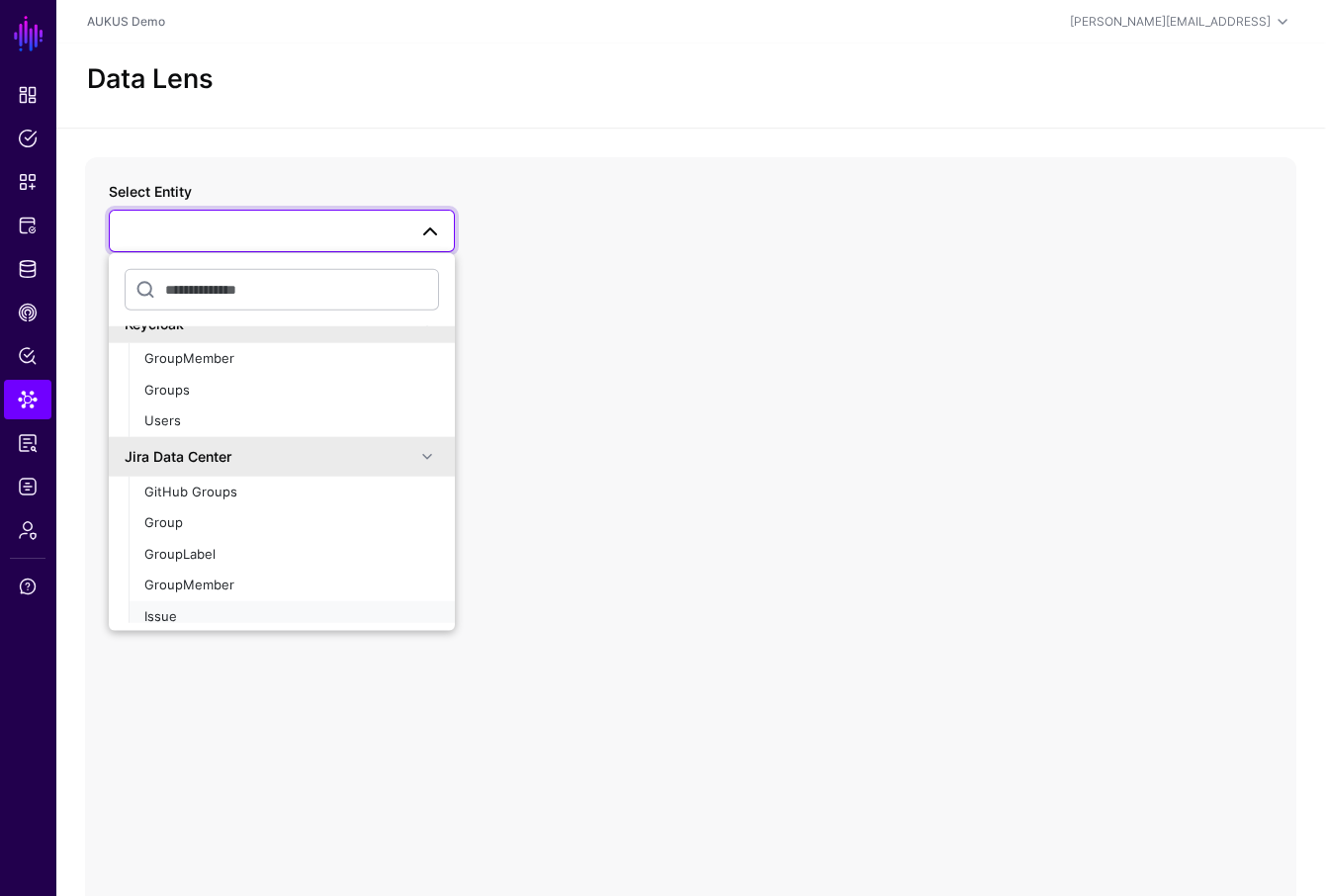 click on "Issue" 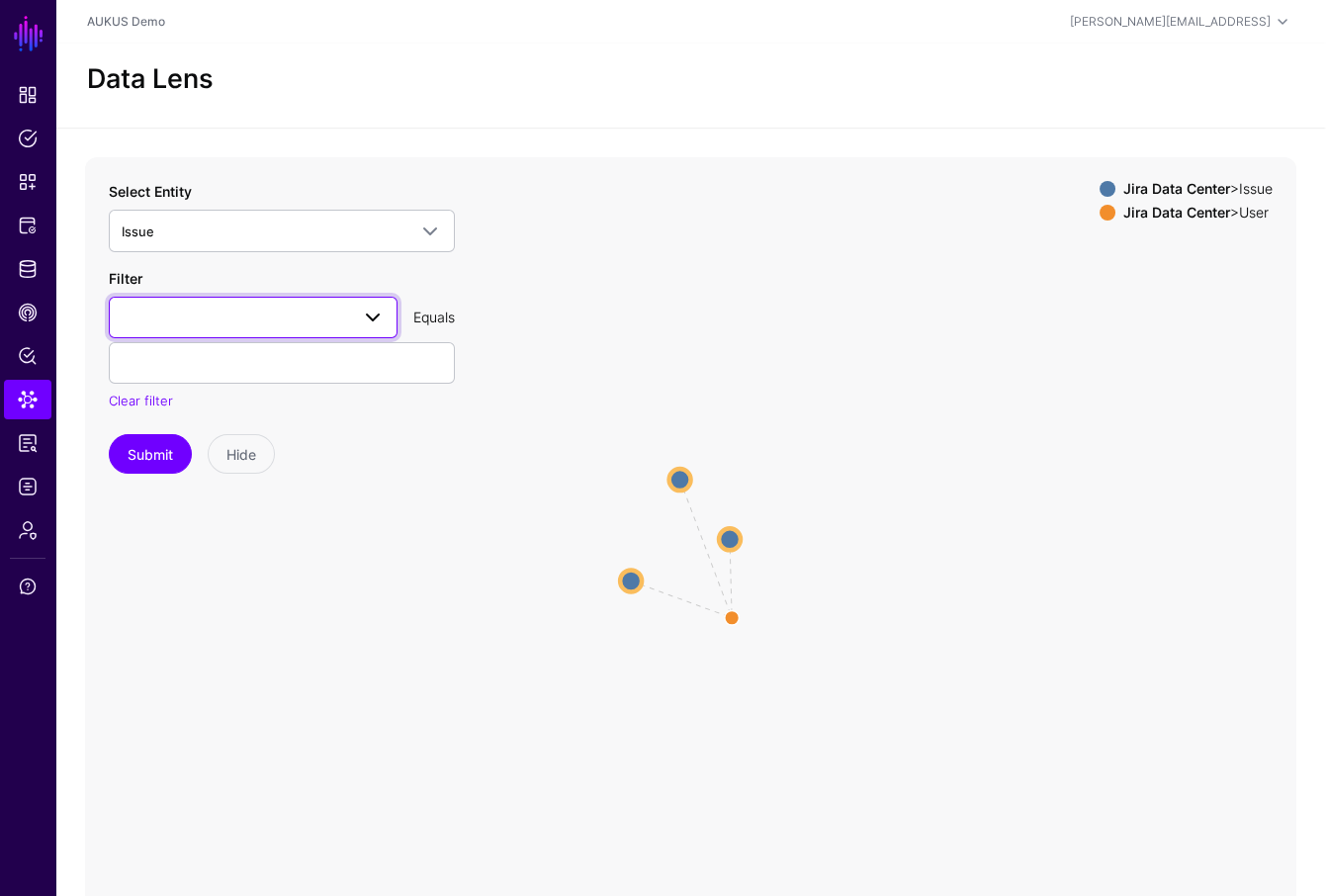 click at bounding box center [253, 317] 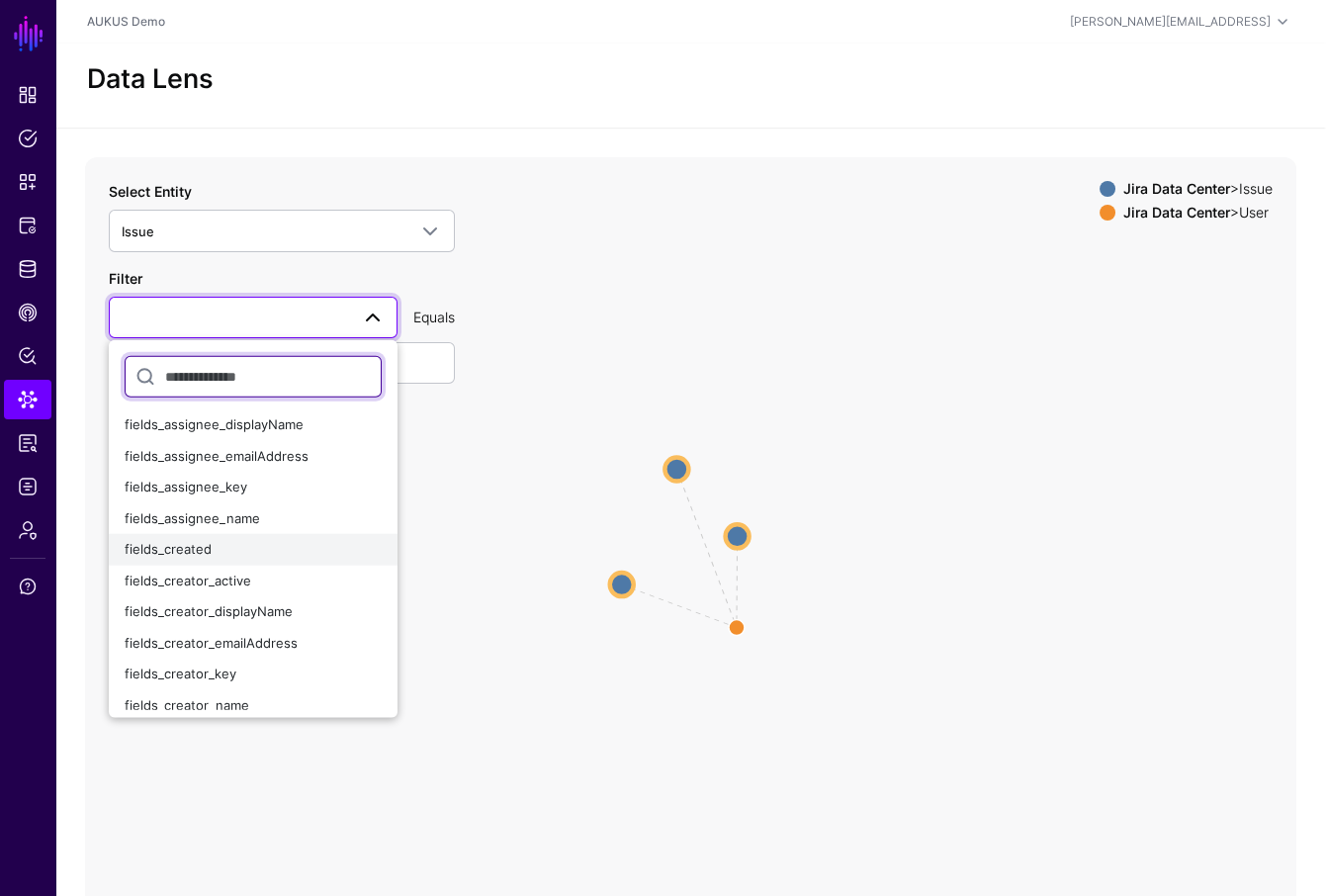 scroll, scrollTop: 0, scrollLeft: 0, axis: both 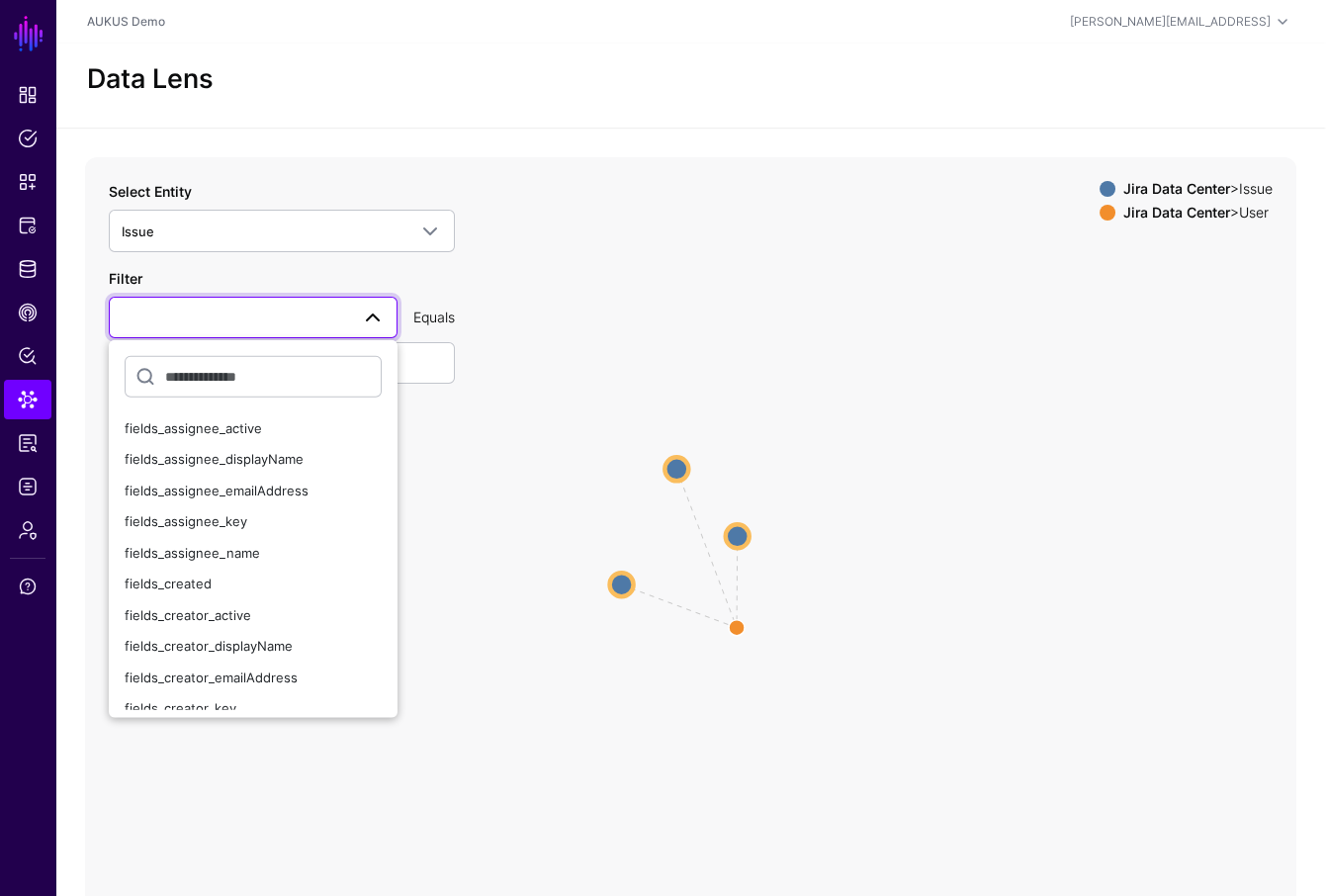 click at bounding box center (253, 317) 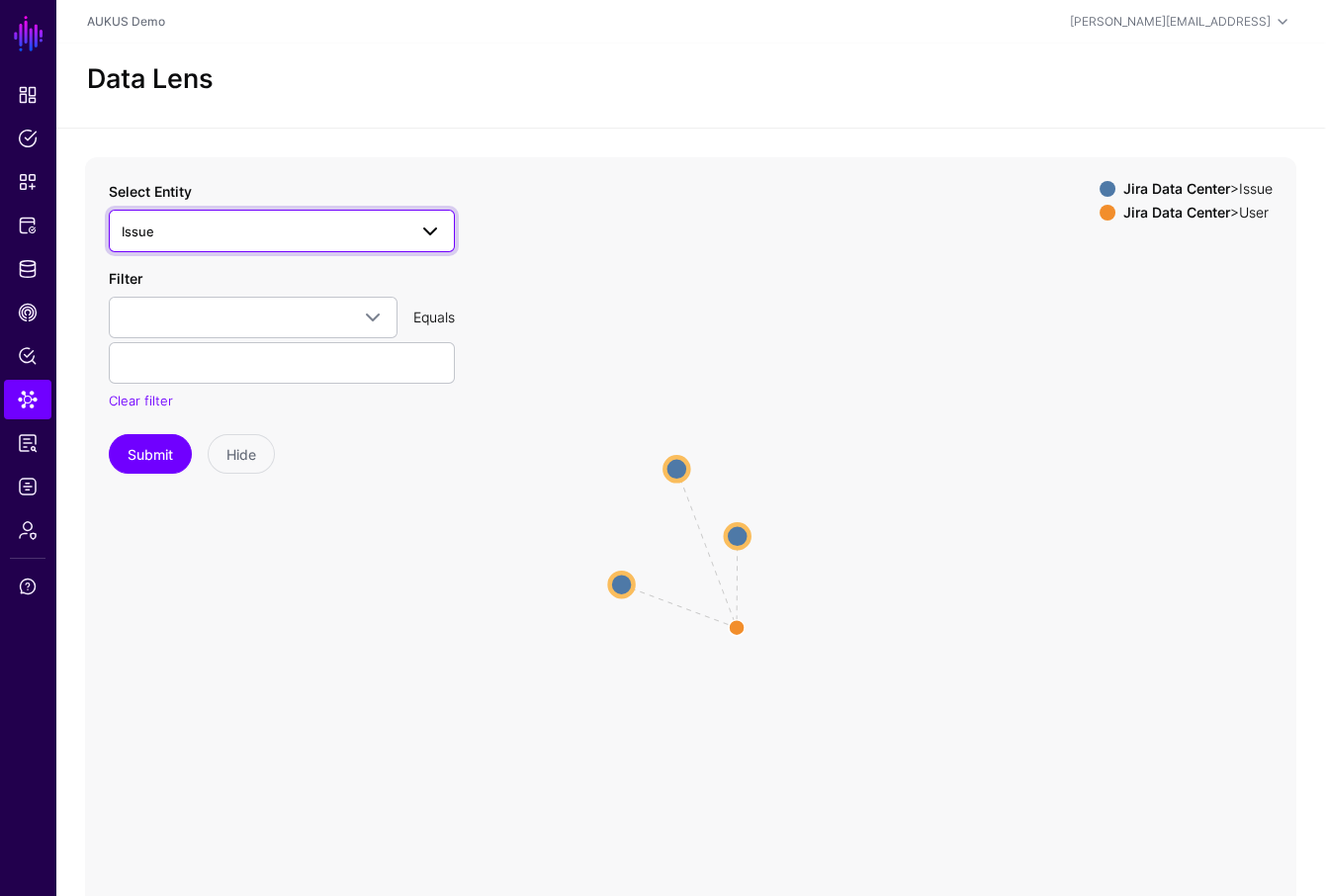 click on "Issue" at bounding box center (264, 231) 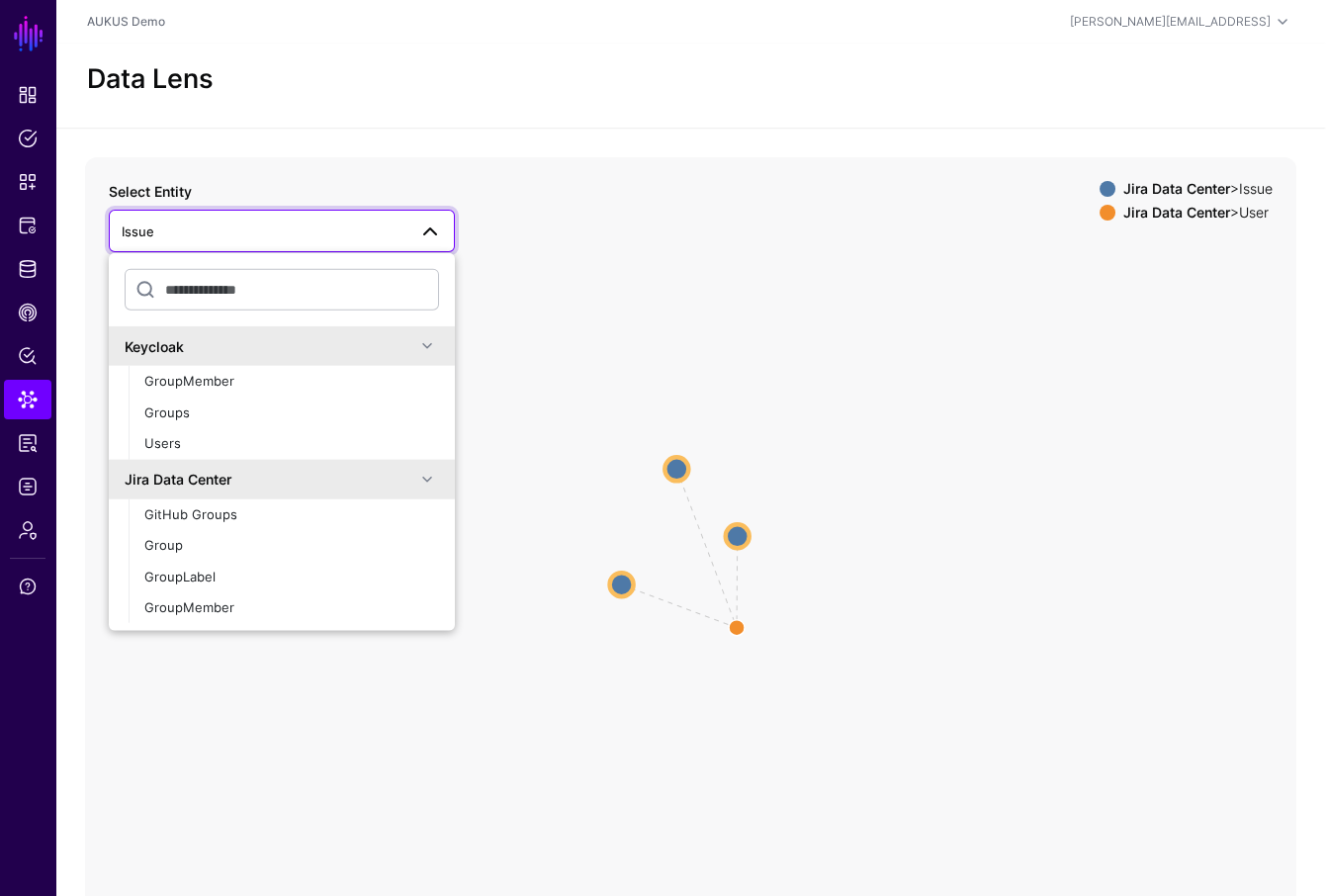 click on "Issue" at bounding box center [264, 231] 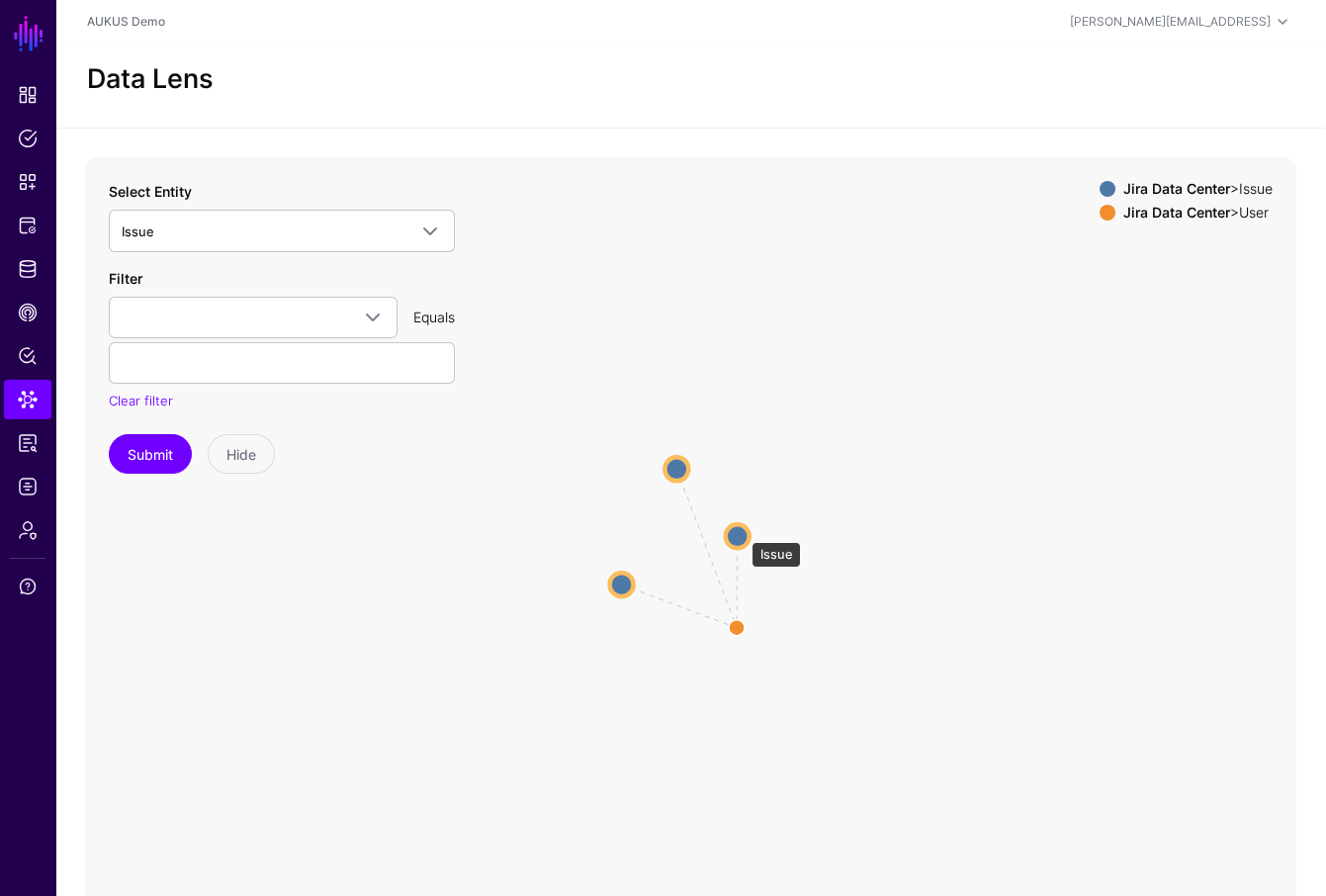 click 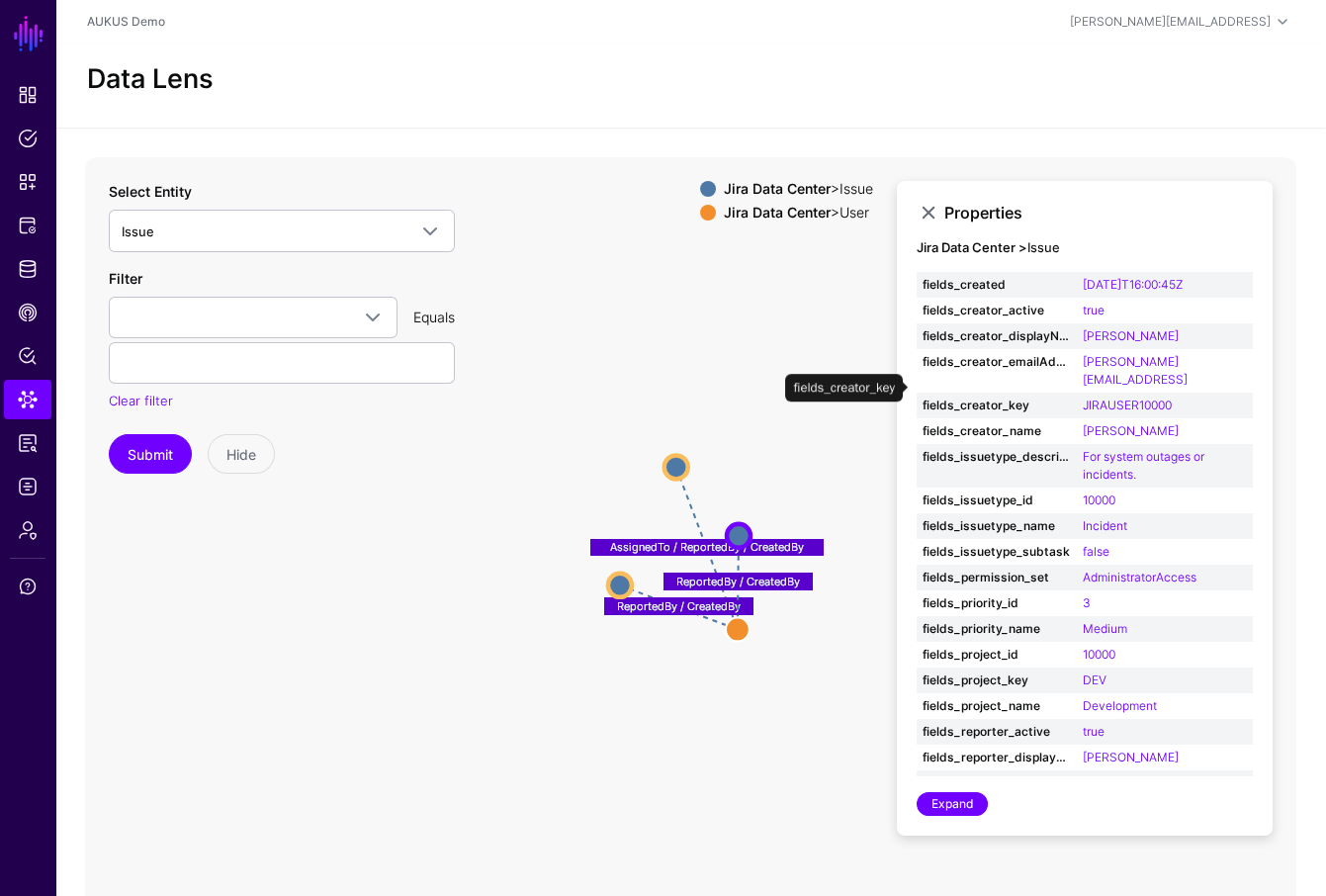 scroll, scrollTop: 311, scrollLeft: 0, axis: vertical 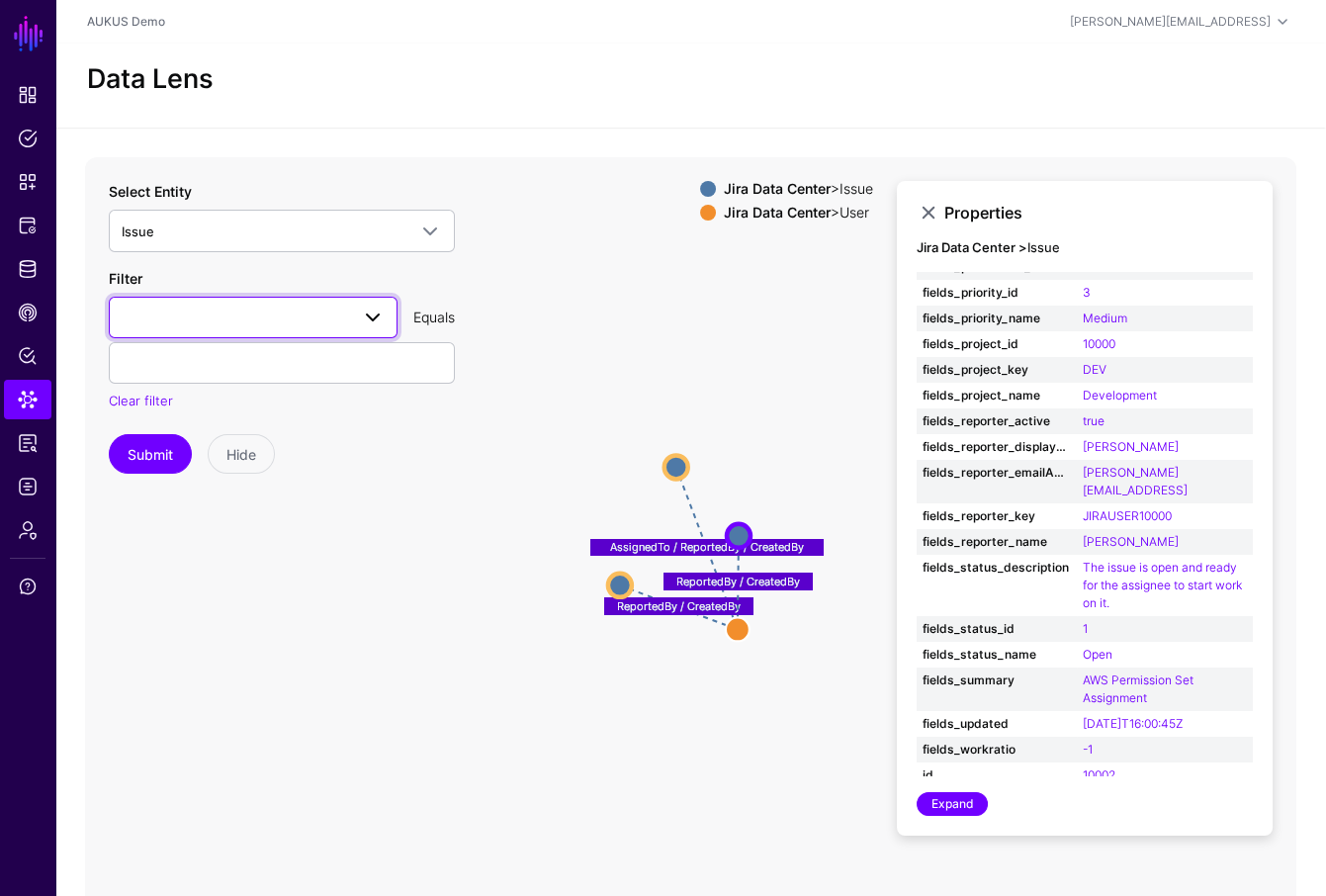 click at bounding box center (253, 317) 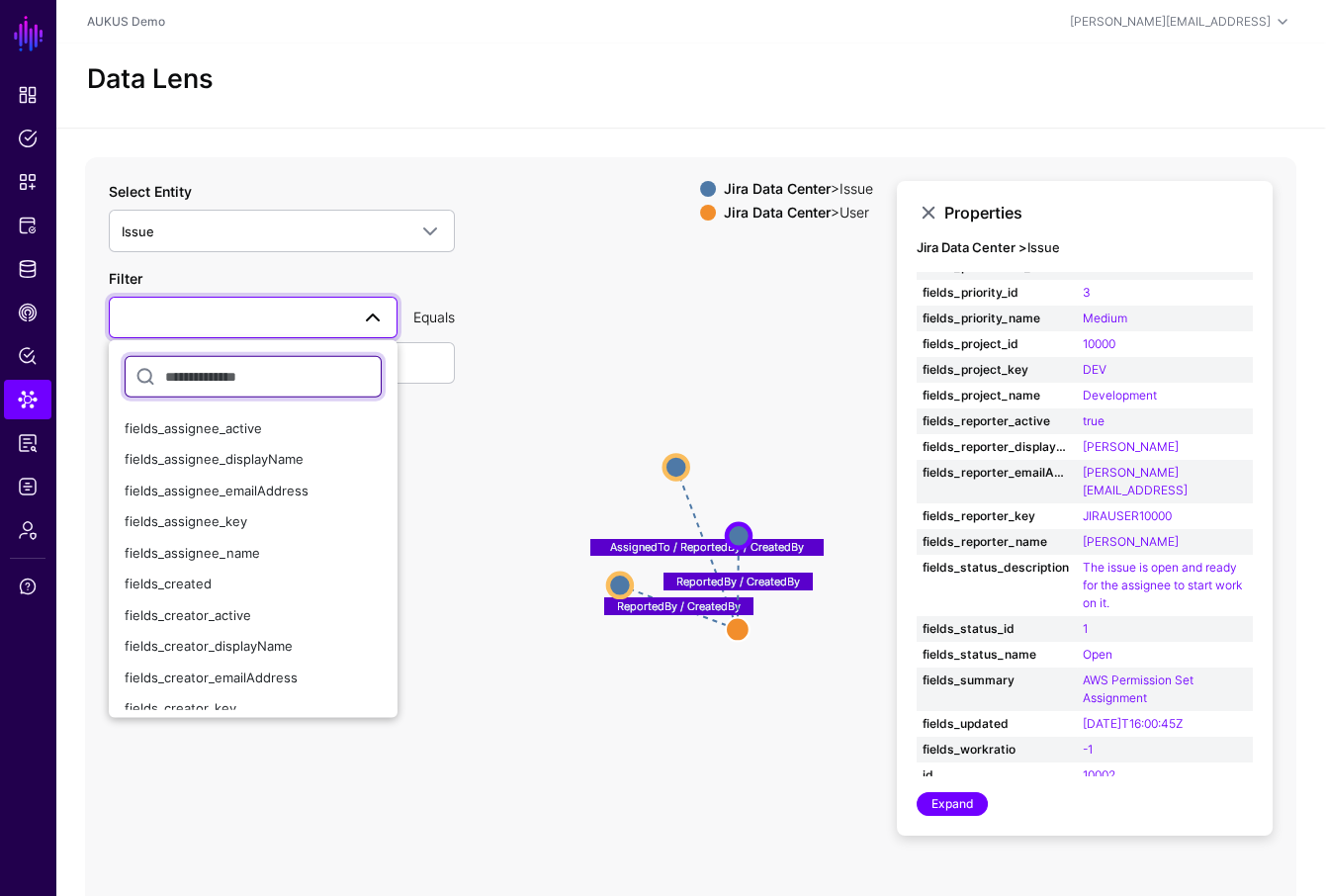scroll, scrollTop: 1135, scrollLeft: 0, axis: vertical 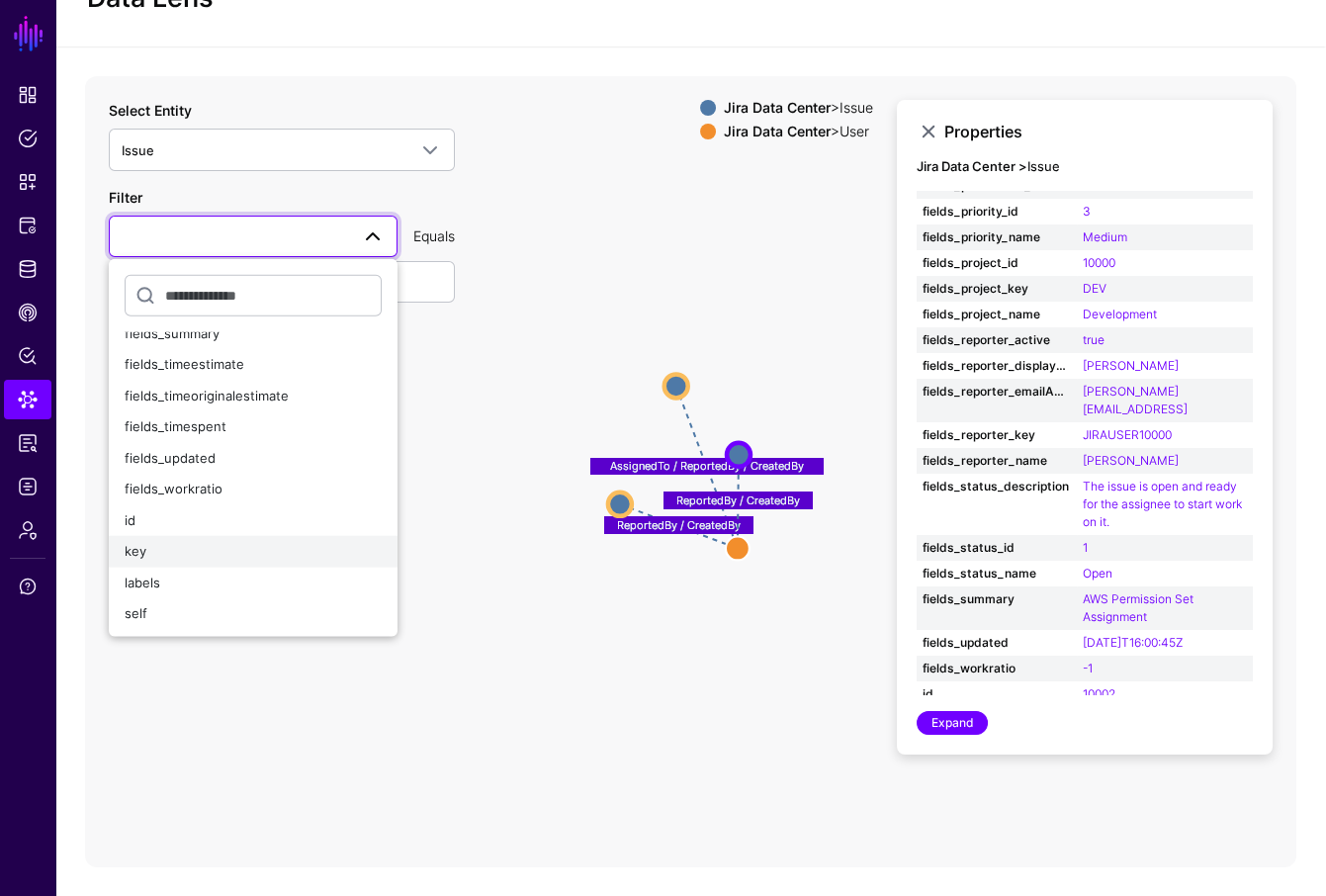 click on "key" 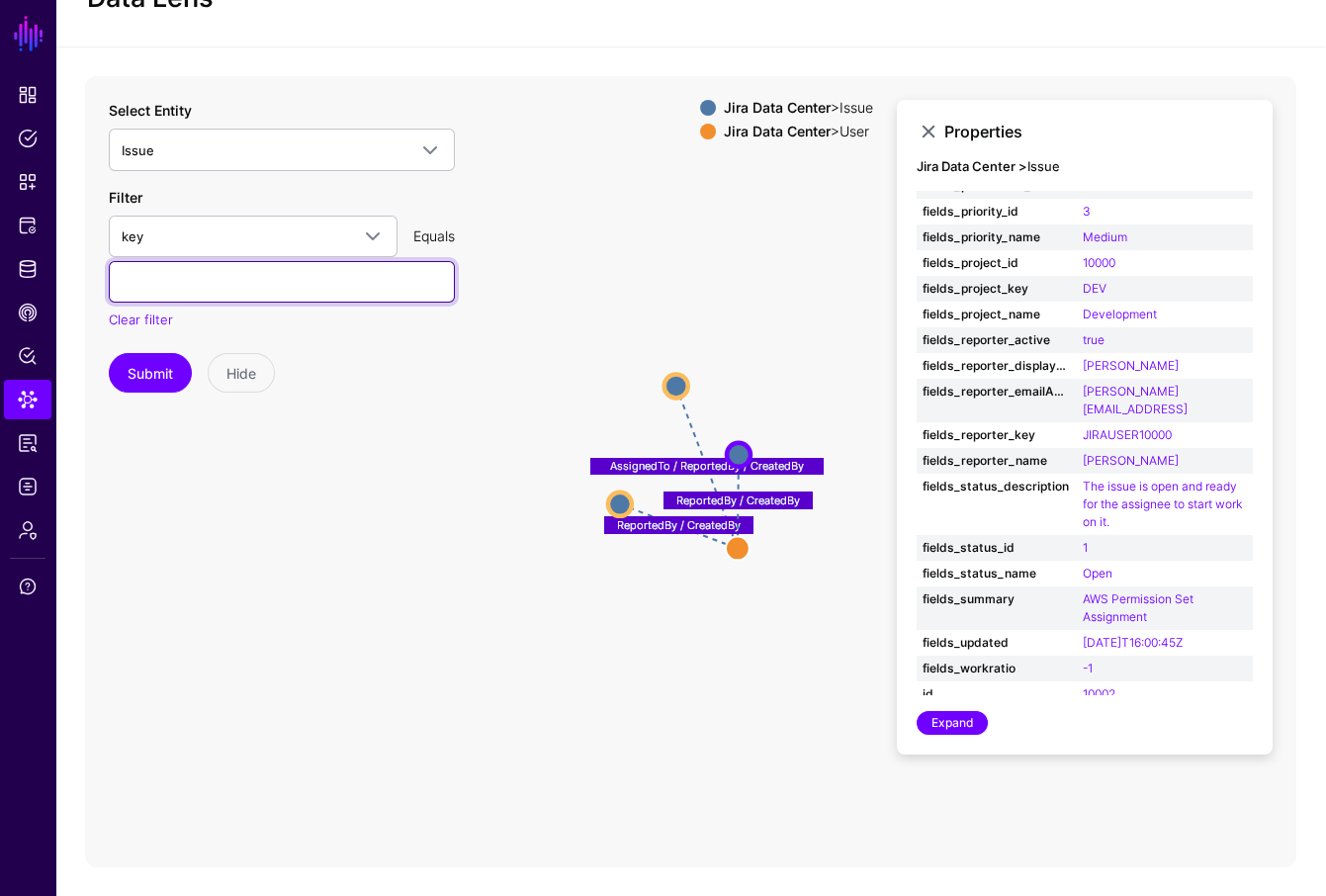 click at bounding box center (282, 282) 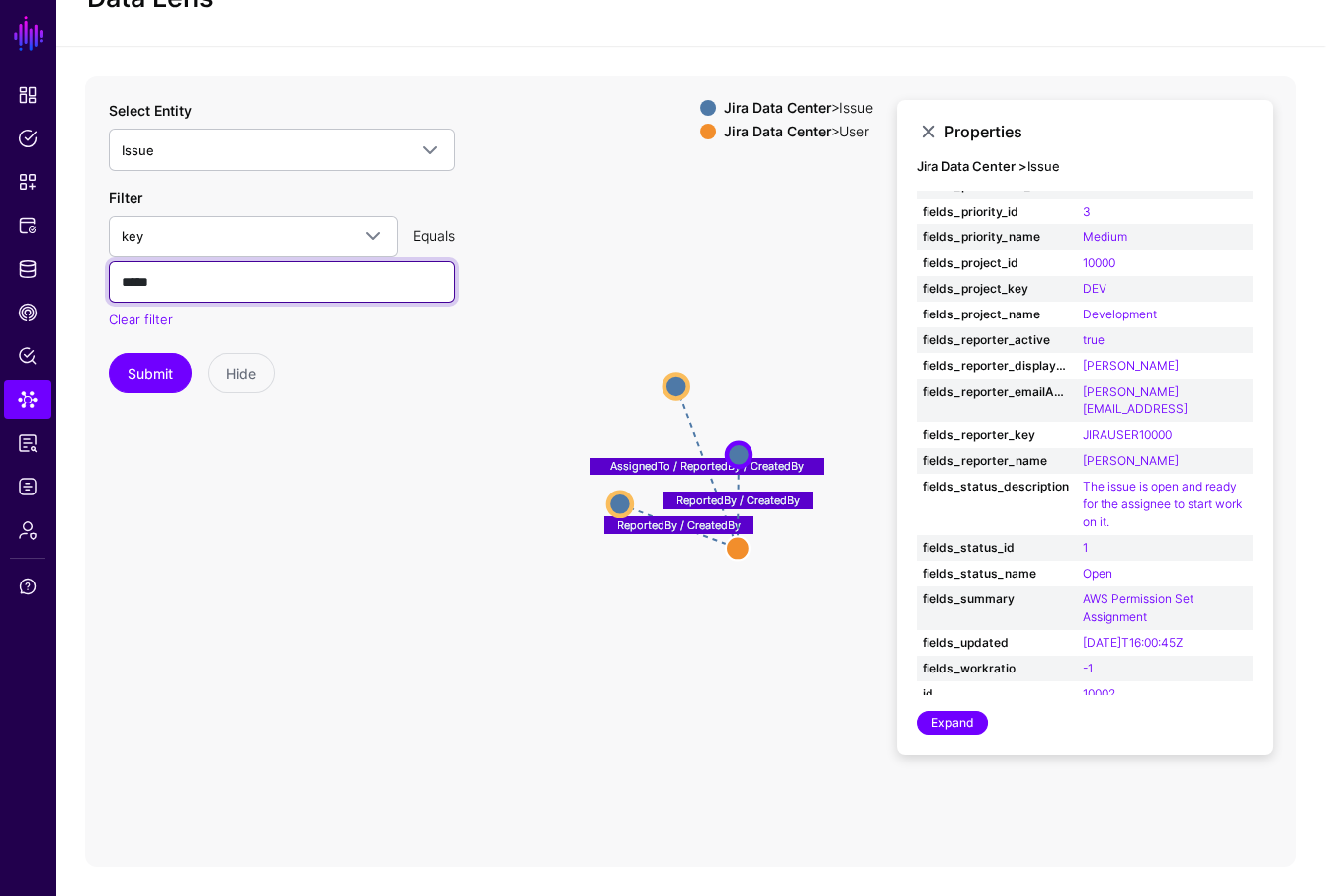 type on "*****" 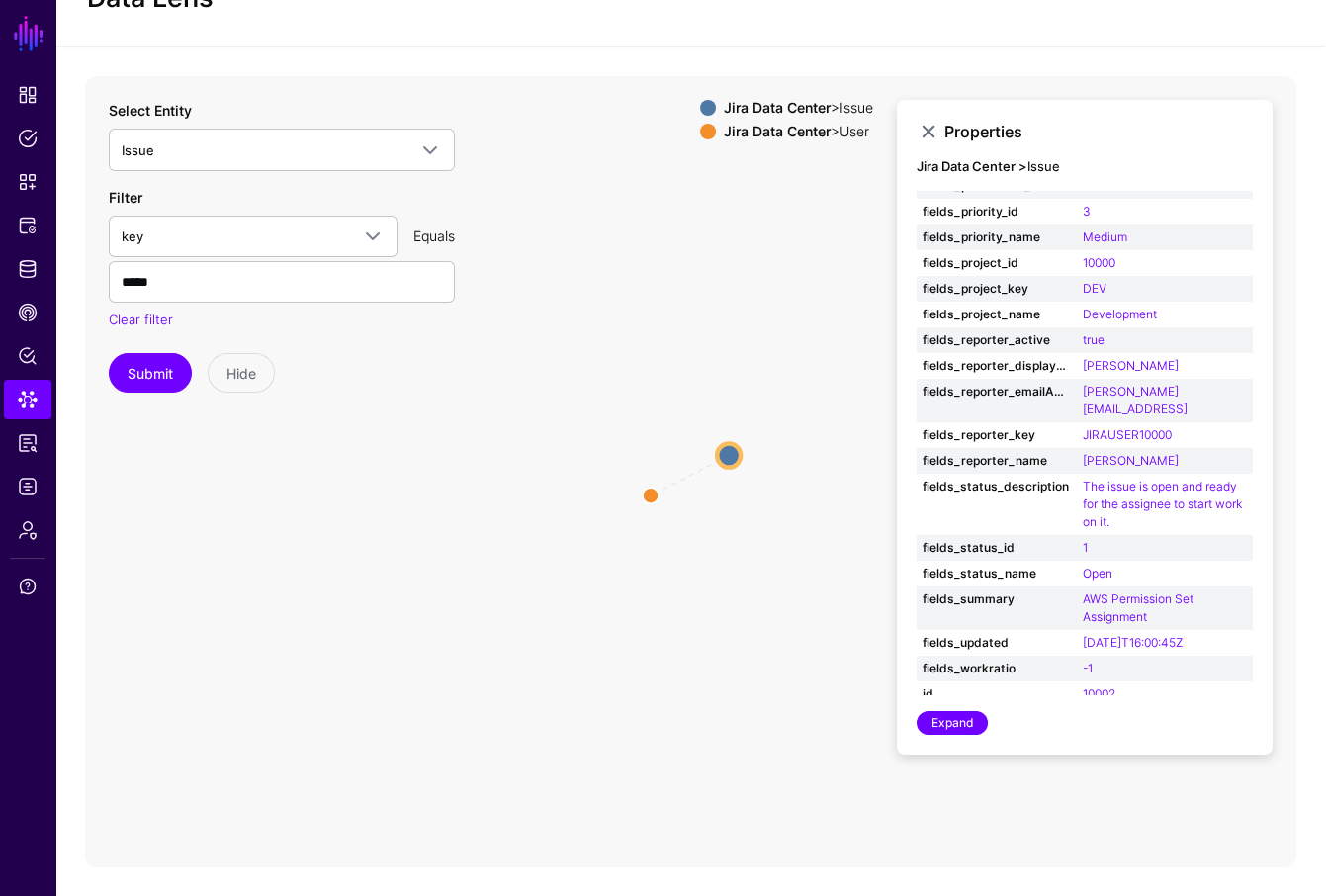click on "AssignedTo / ReportedBy / CreatedBy Issue Issue User User" 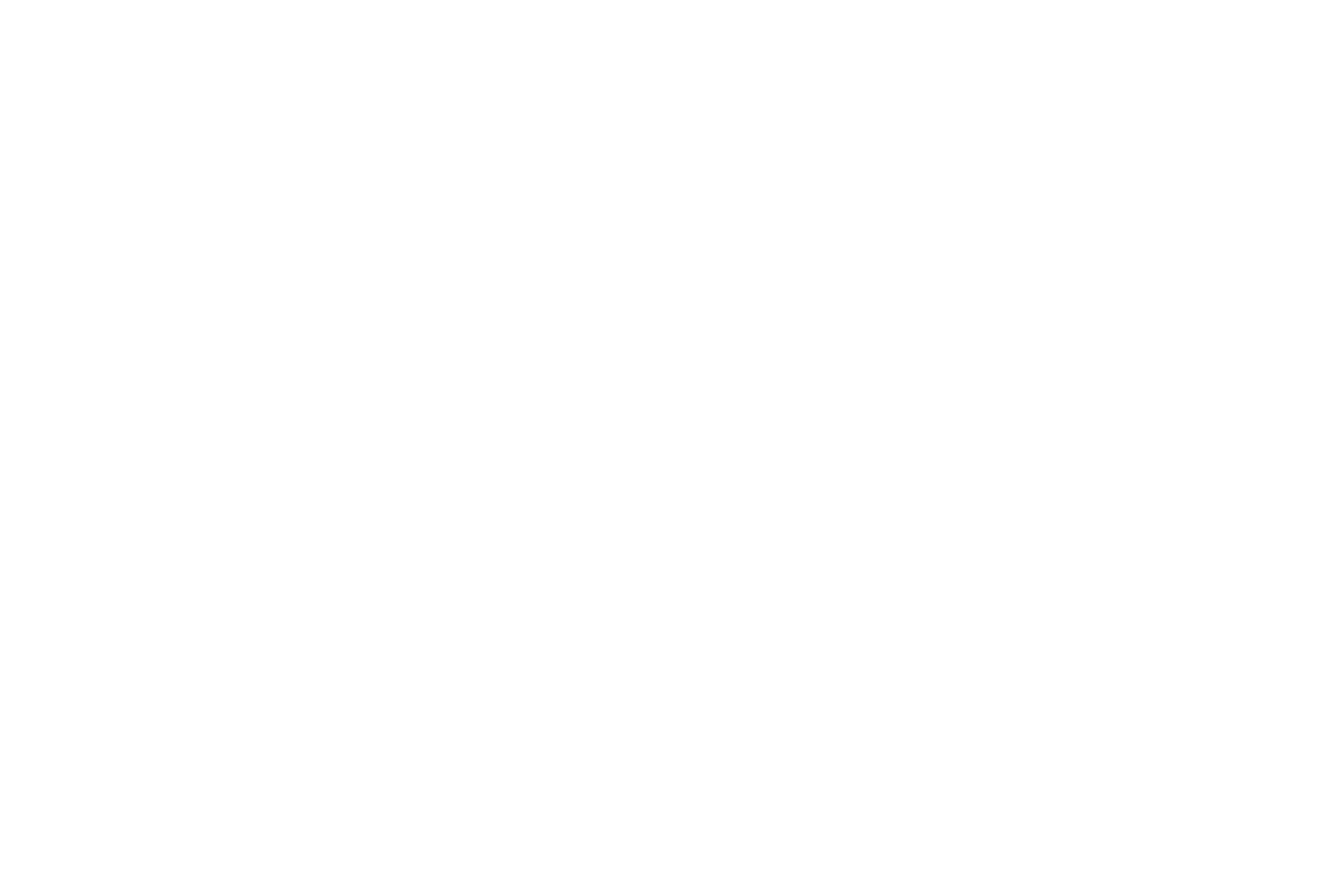scroll, scrollTop: 0, scrollLeft: 0, axis: both 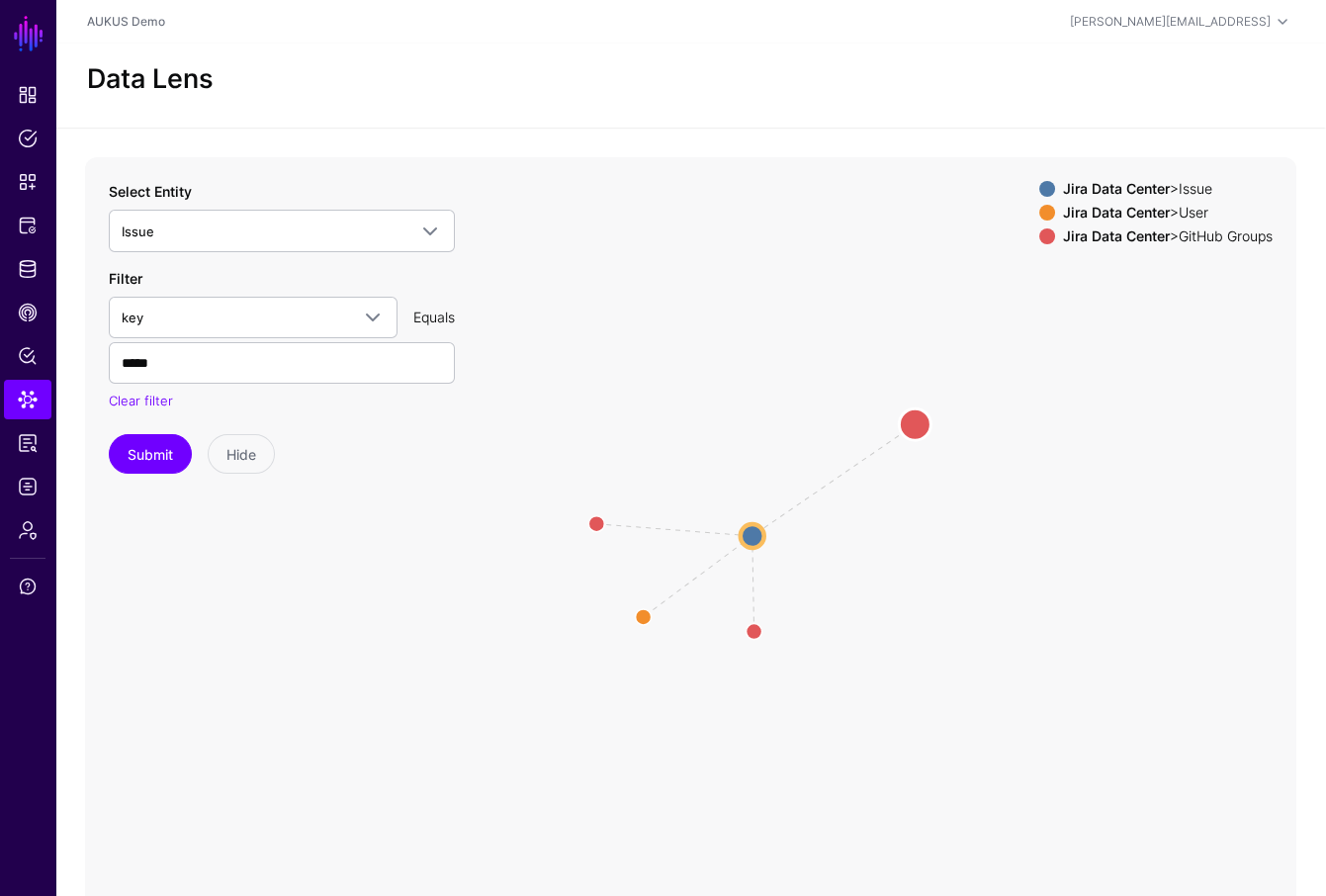 drag, startPoint x: 703, startPoint y: 450, endPoint x: 917, endPoint y: 418, distance: 216.3793 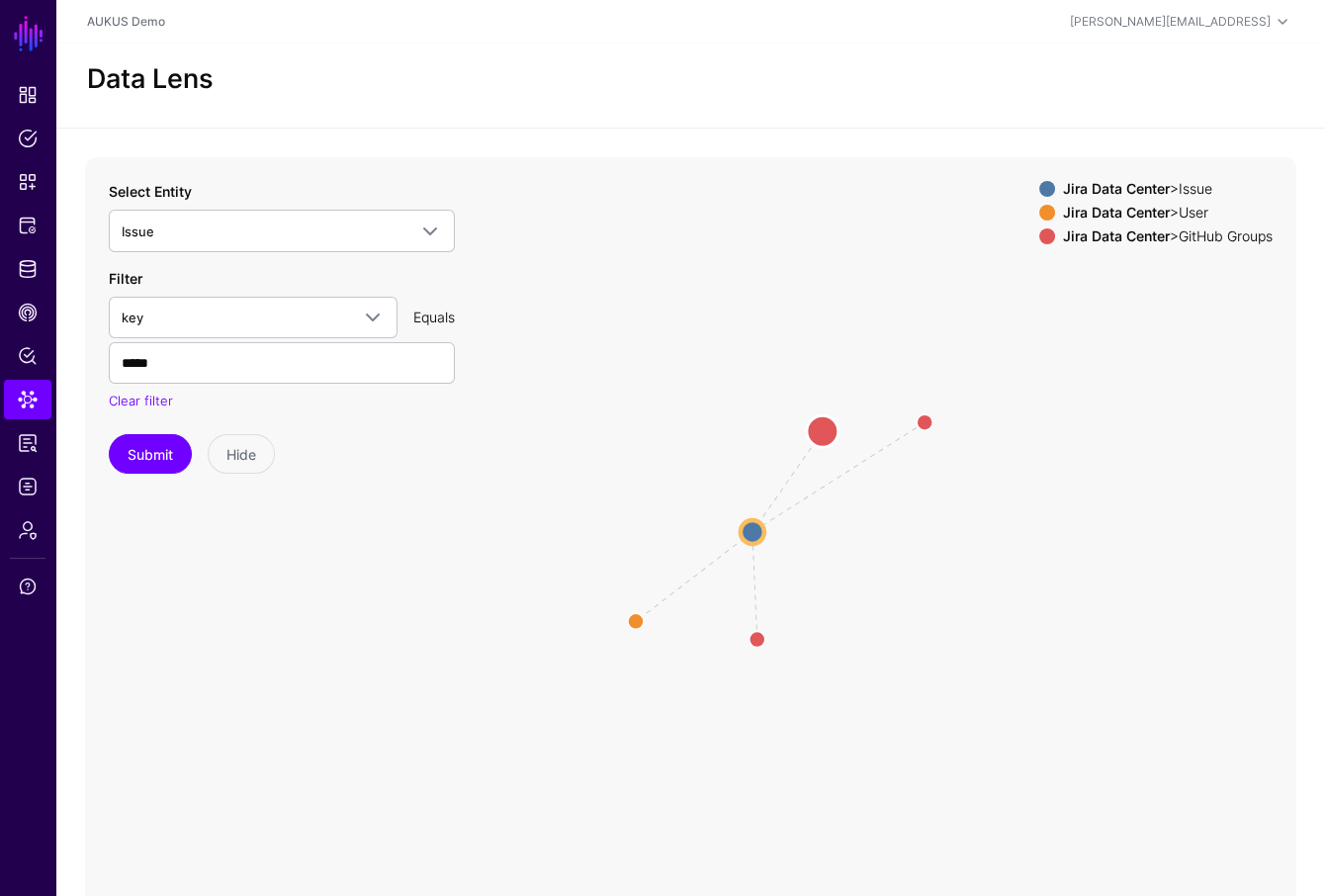 drag, startPoint x: 596, startPoint y: 518, endPoint x: 821, endPoint y: 427, distance: 242.7056 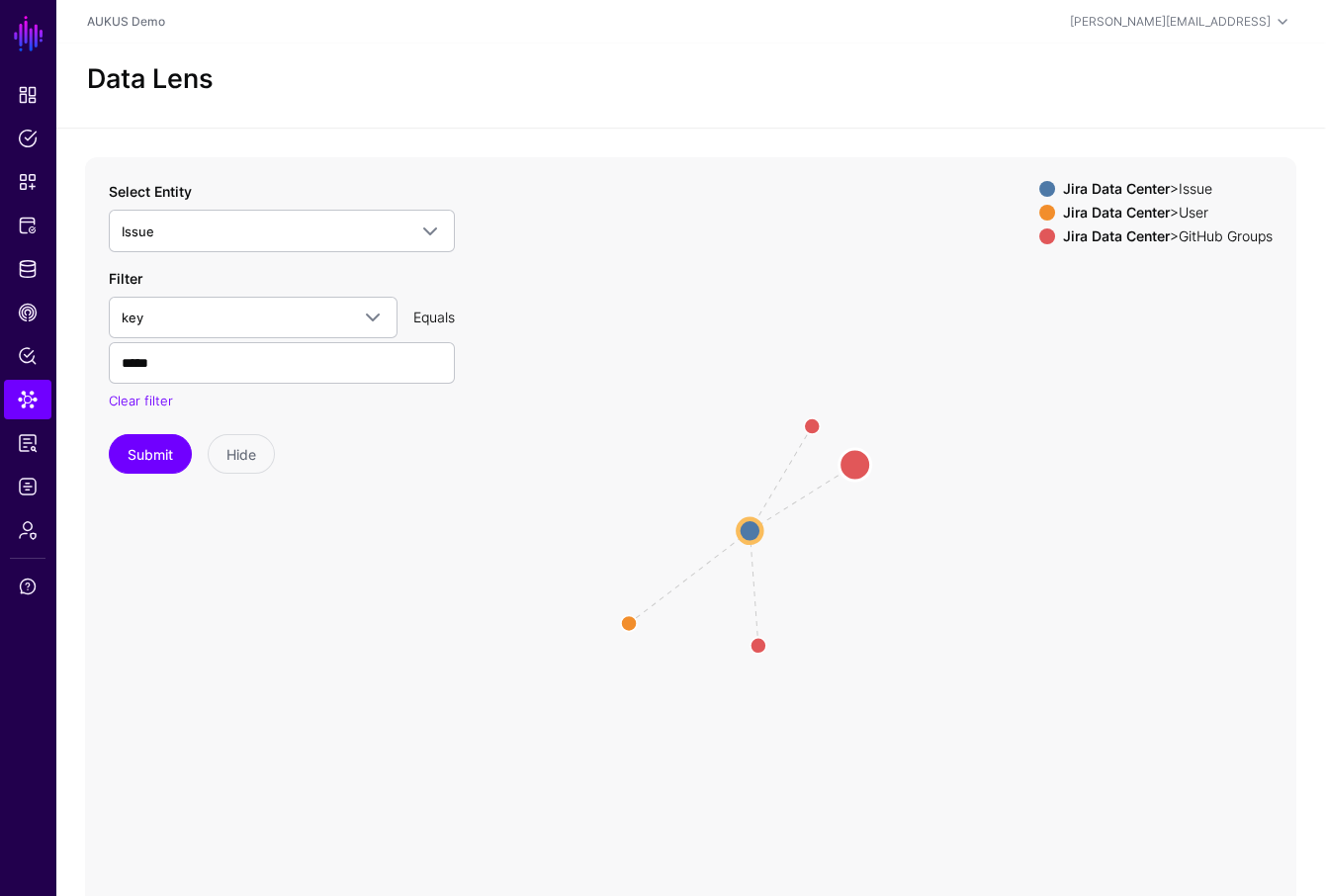 drag, startPoint x: 919, startPoint y: 422, endPoint x: 843, endPoint y: 467, distance: 88.32327 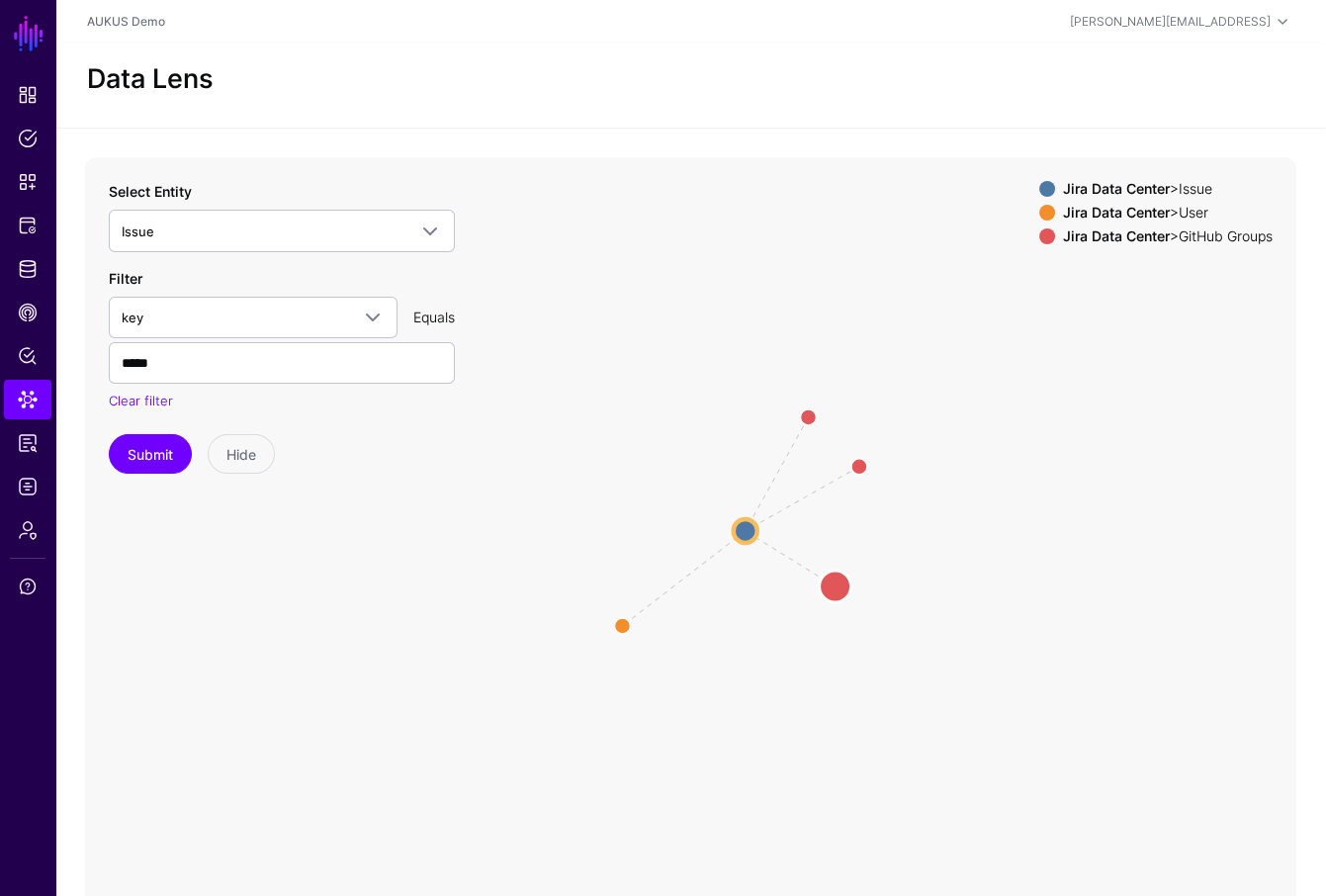 drag, startPoint x: 800, startPoint y: 625, endPoint x: 837, endPoint y: 585, distance: 54.48853 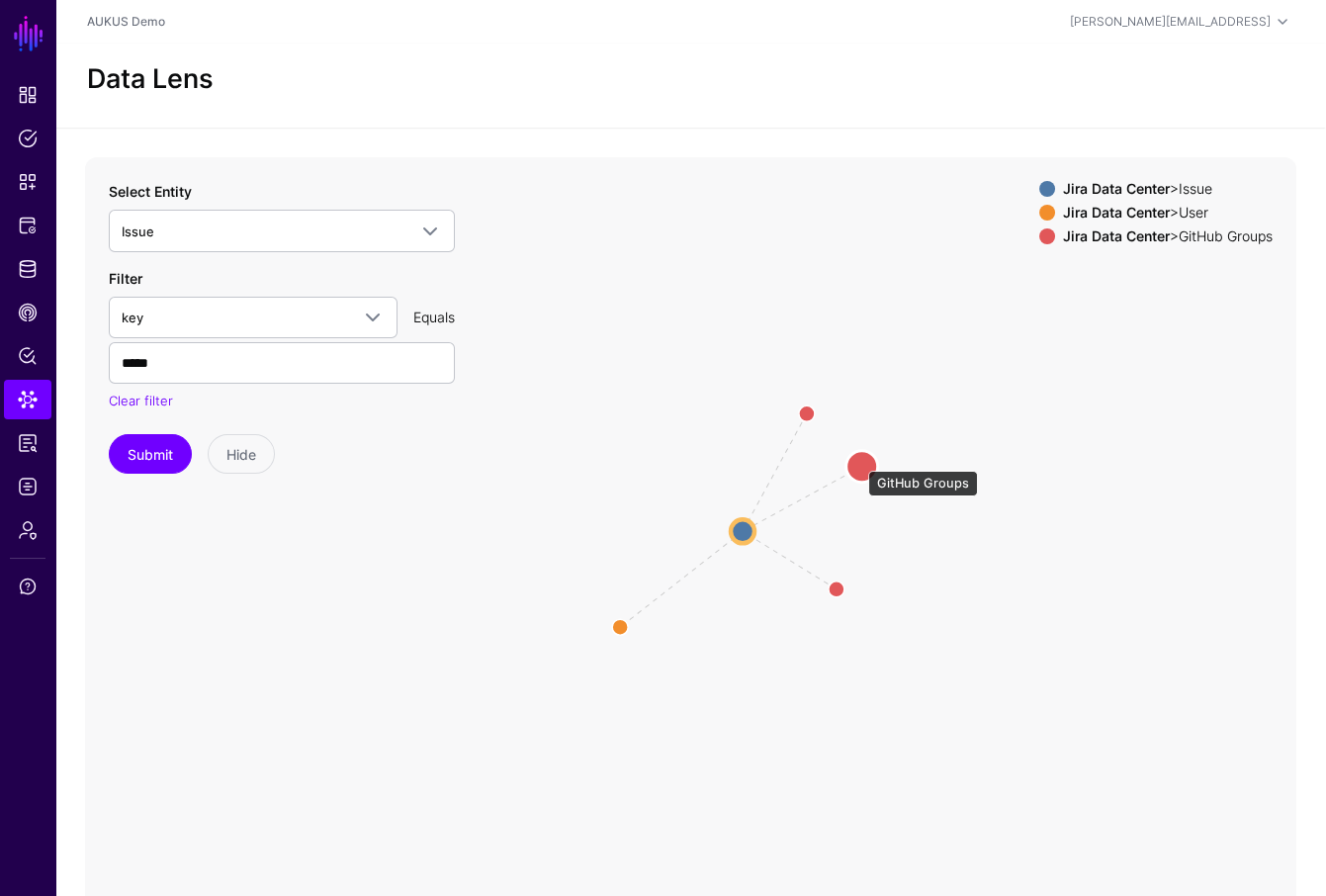 click 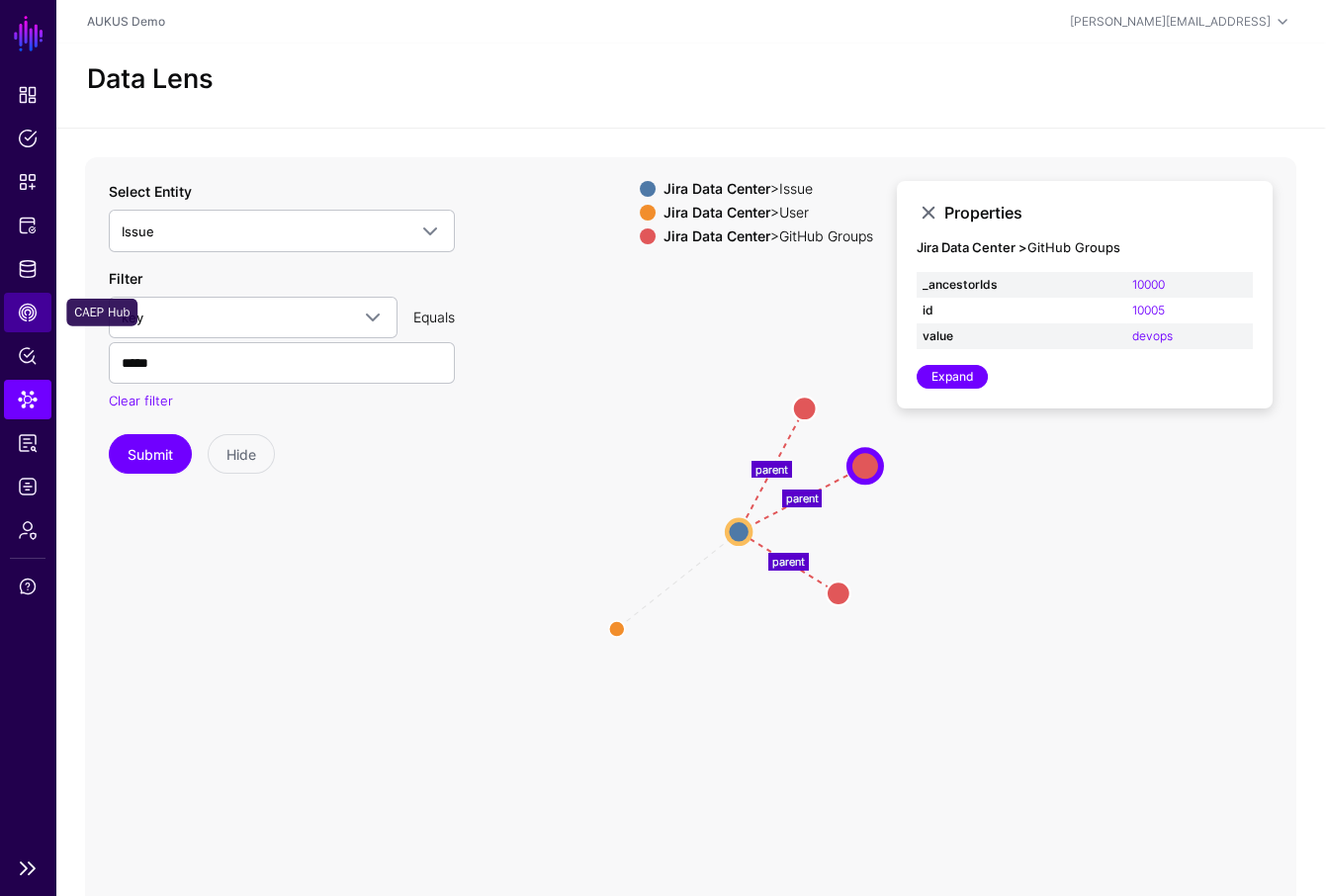 click on "CAEP Hub" 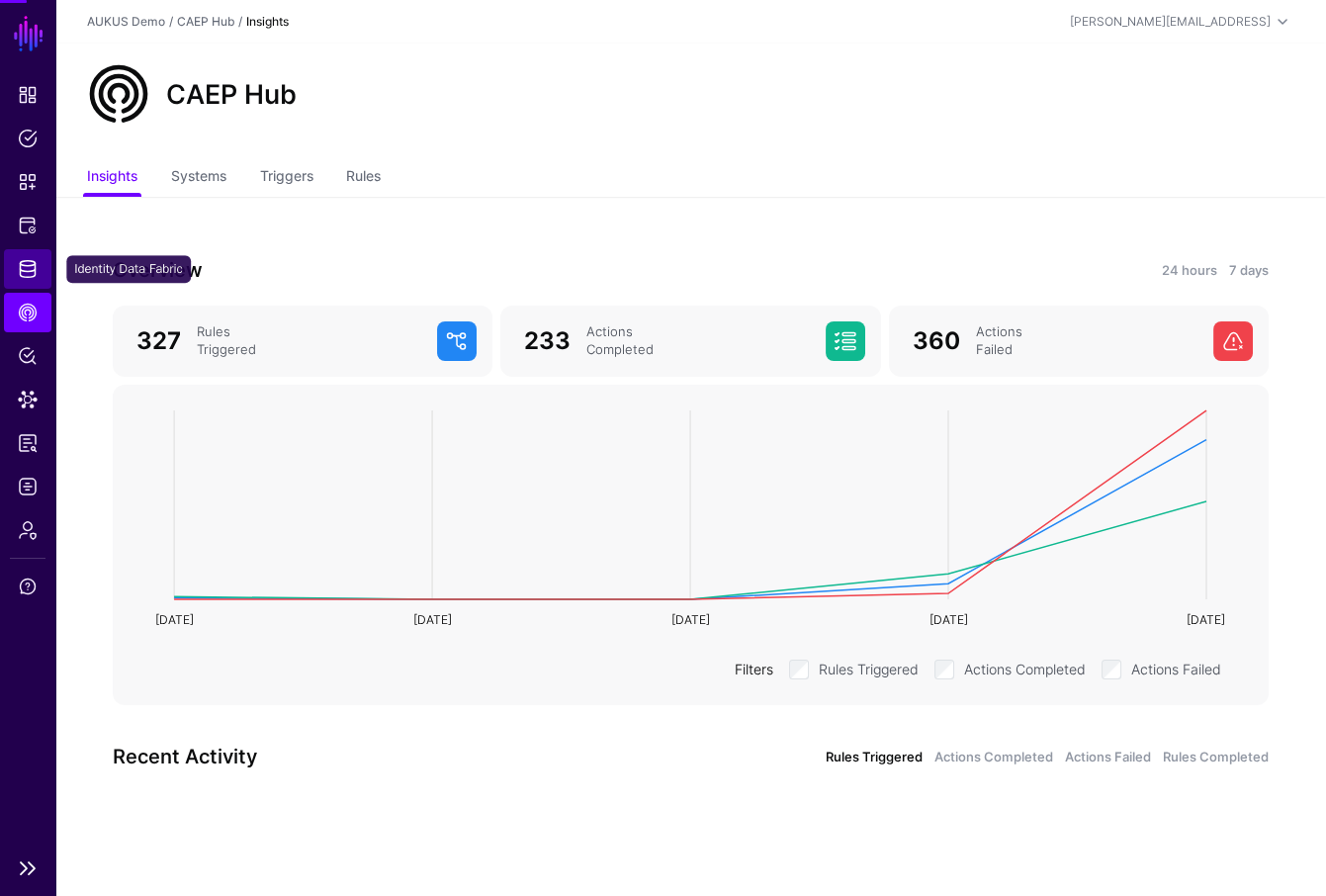 click on "Identity Data Fabric" 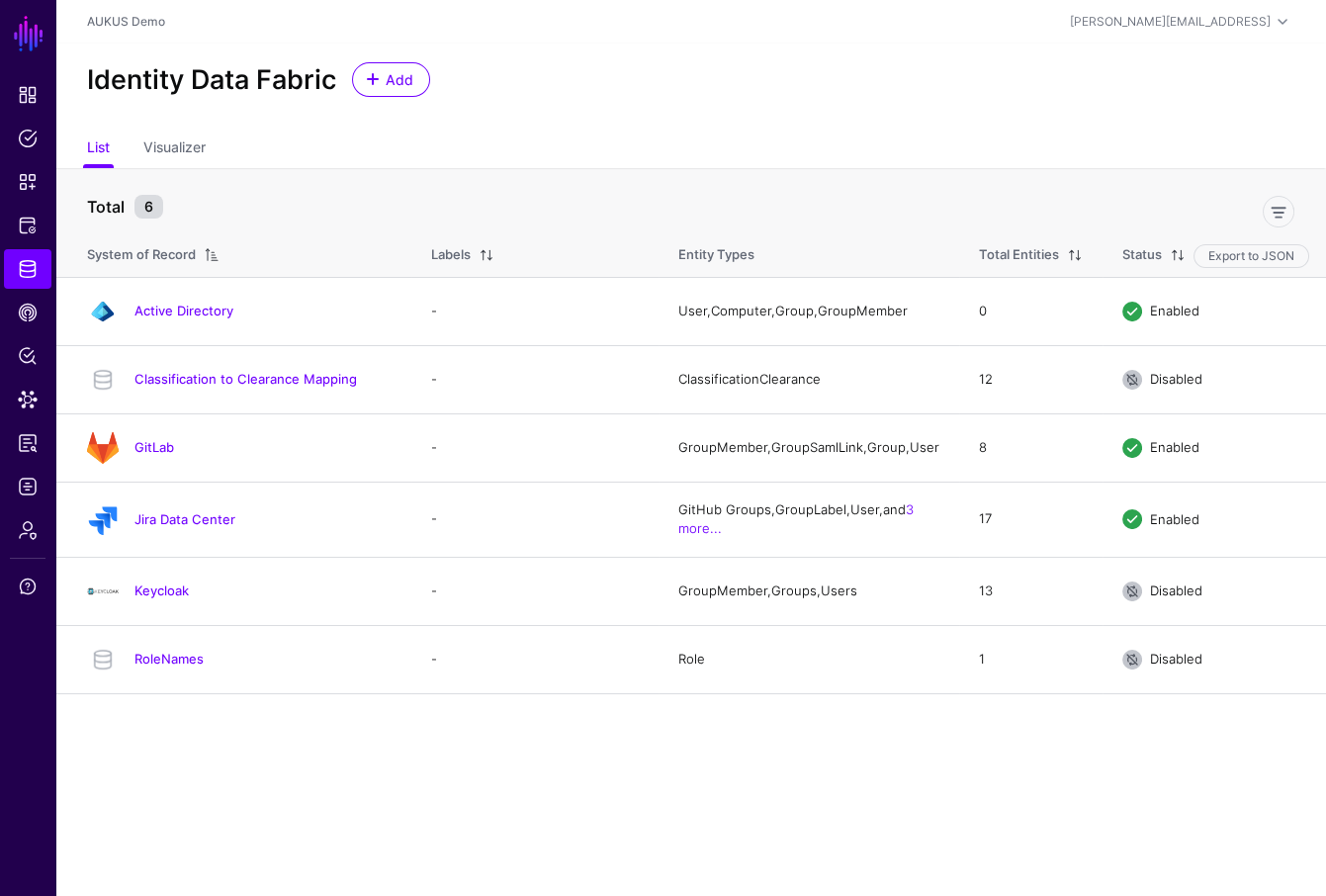 click on "GitLab" 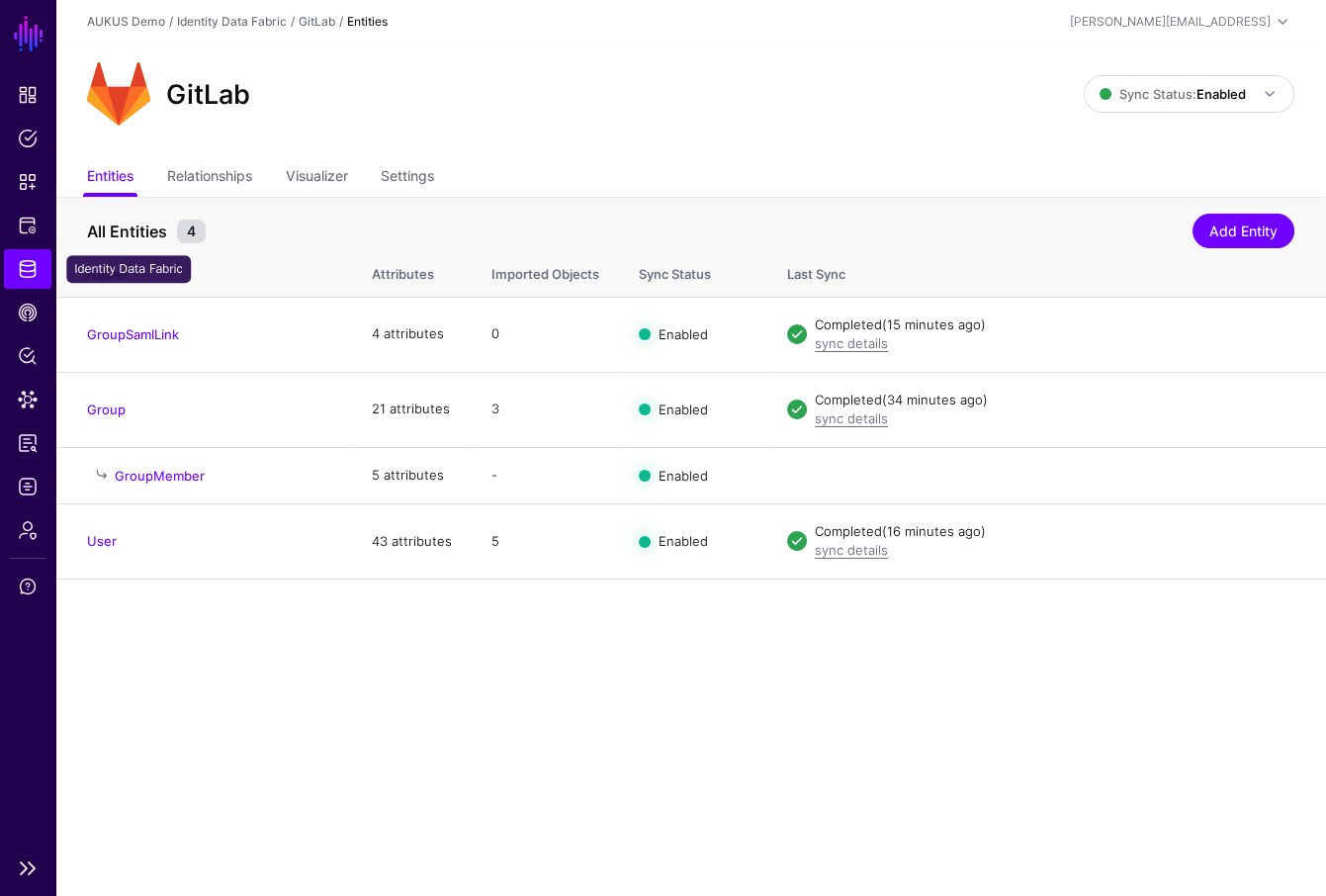 click on "Identity Data Fabric" 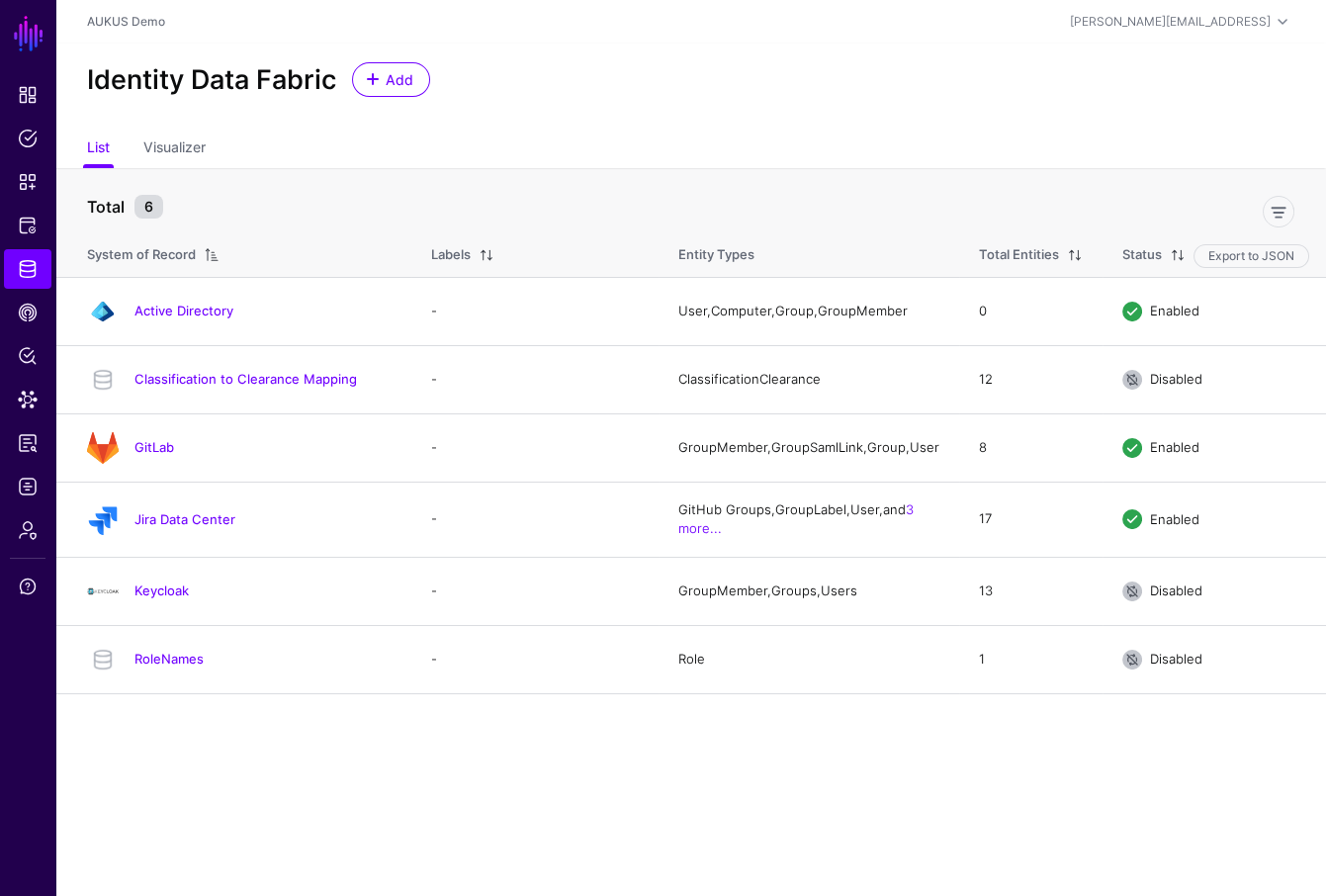 drag, startPoint x: 162, startPoint y: 521, endPoint x: 219, endPoint y: 517, distance: 57.14018 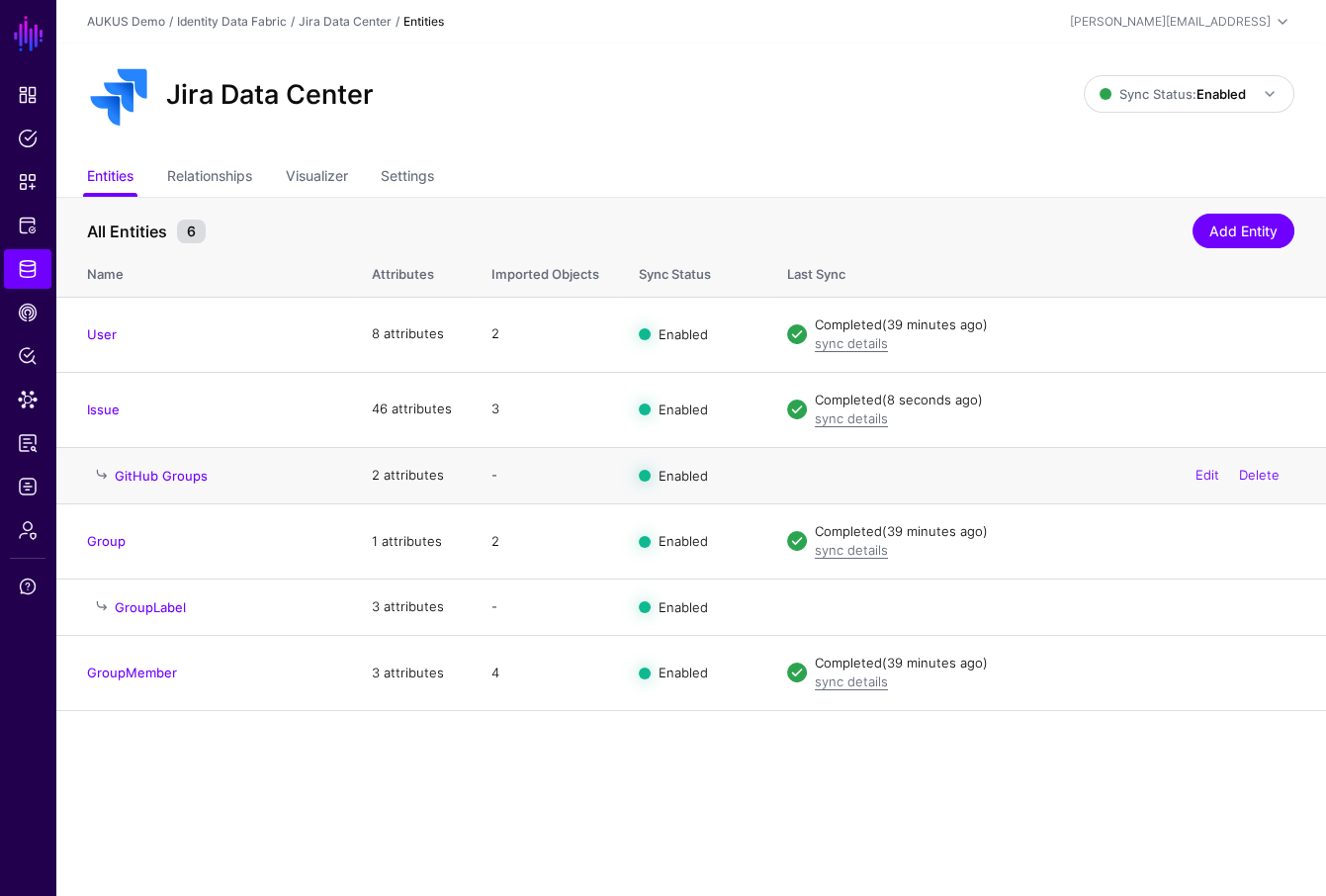 click on "GitHub Groups" 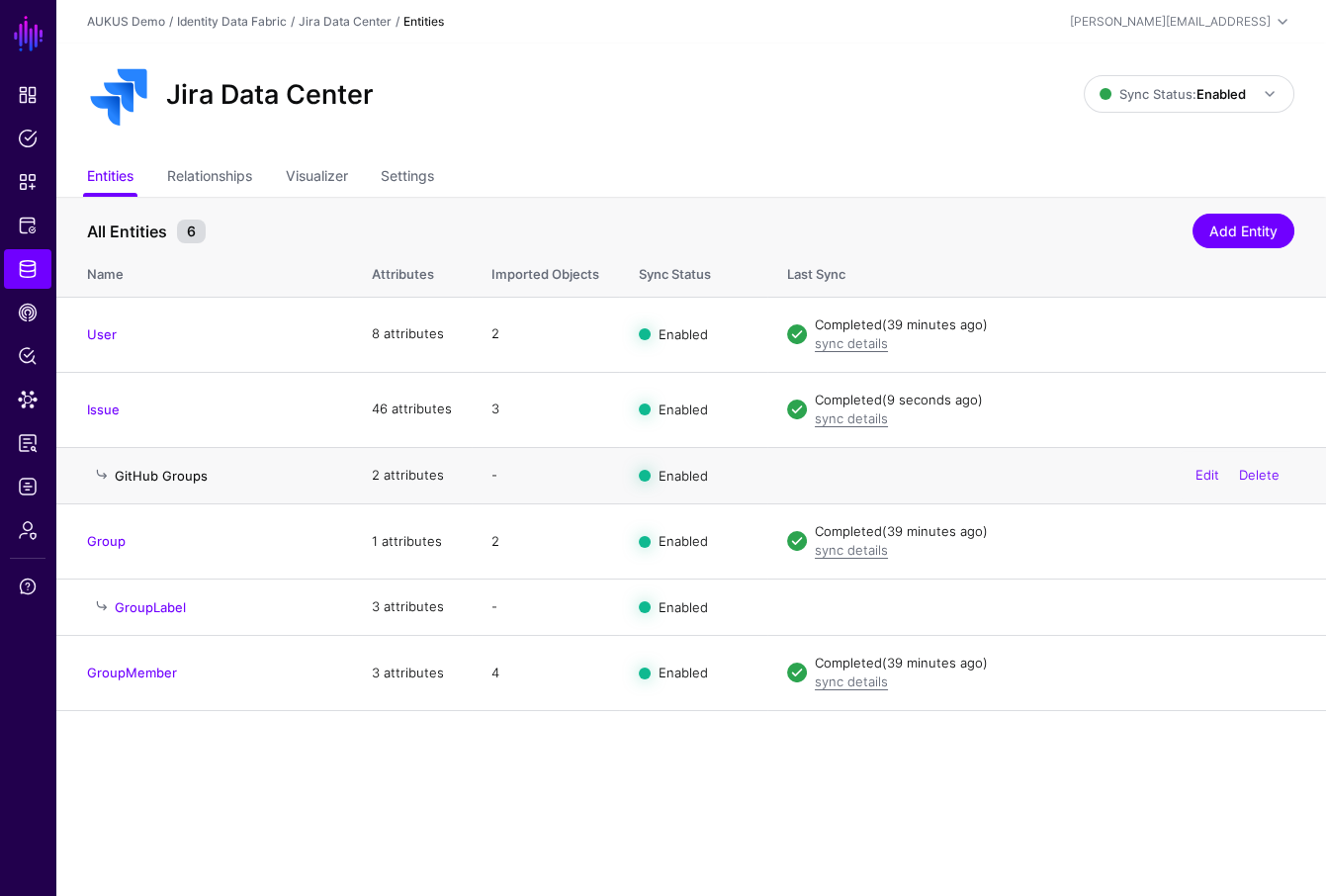 click on "GitHub Groups" 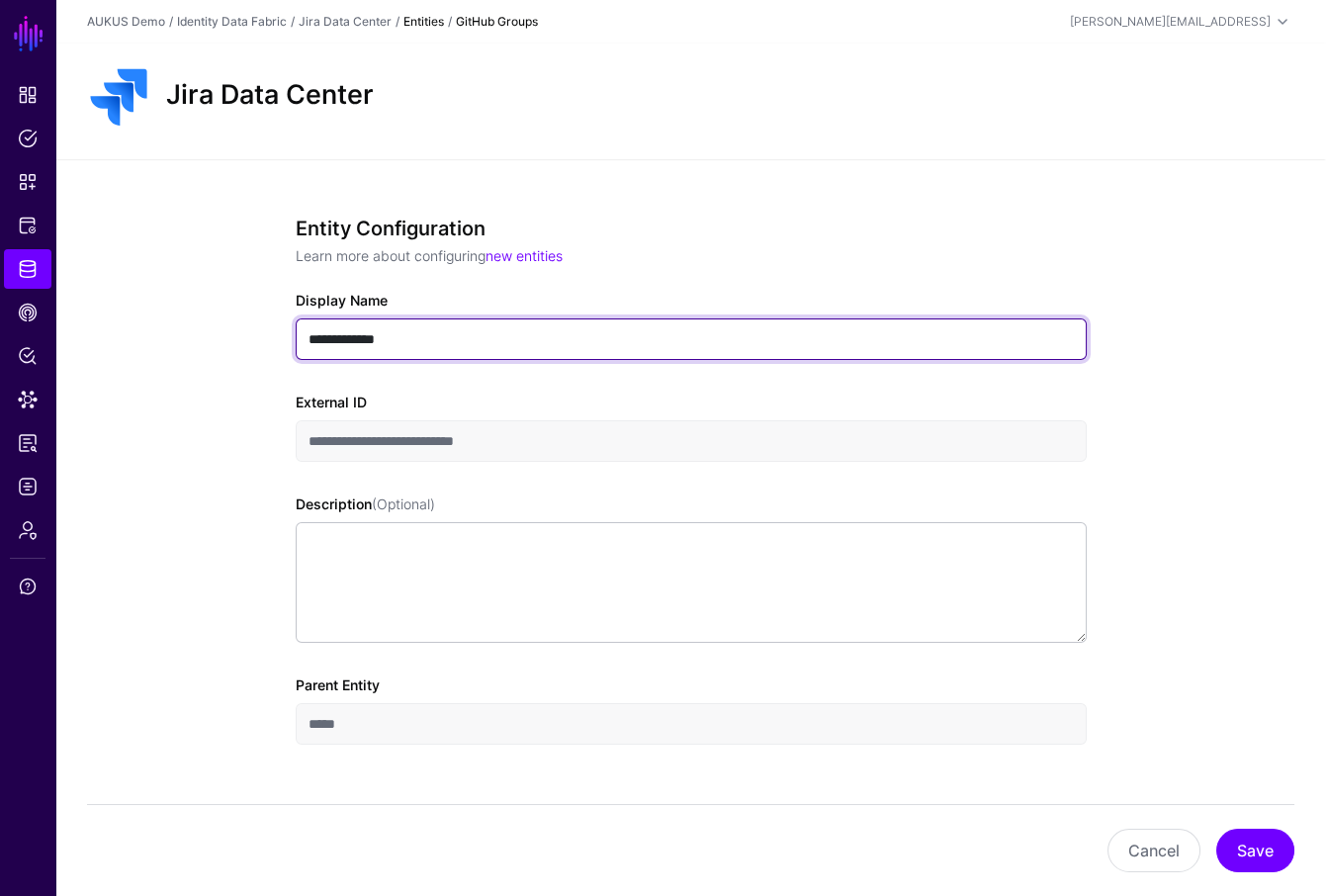 click on "**********" at bounding box center [691, 339] 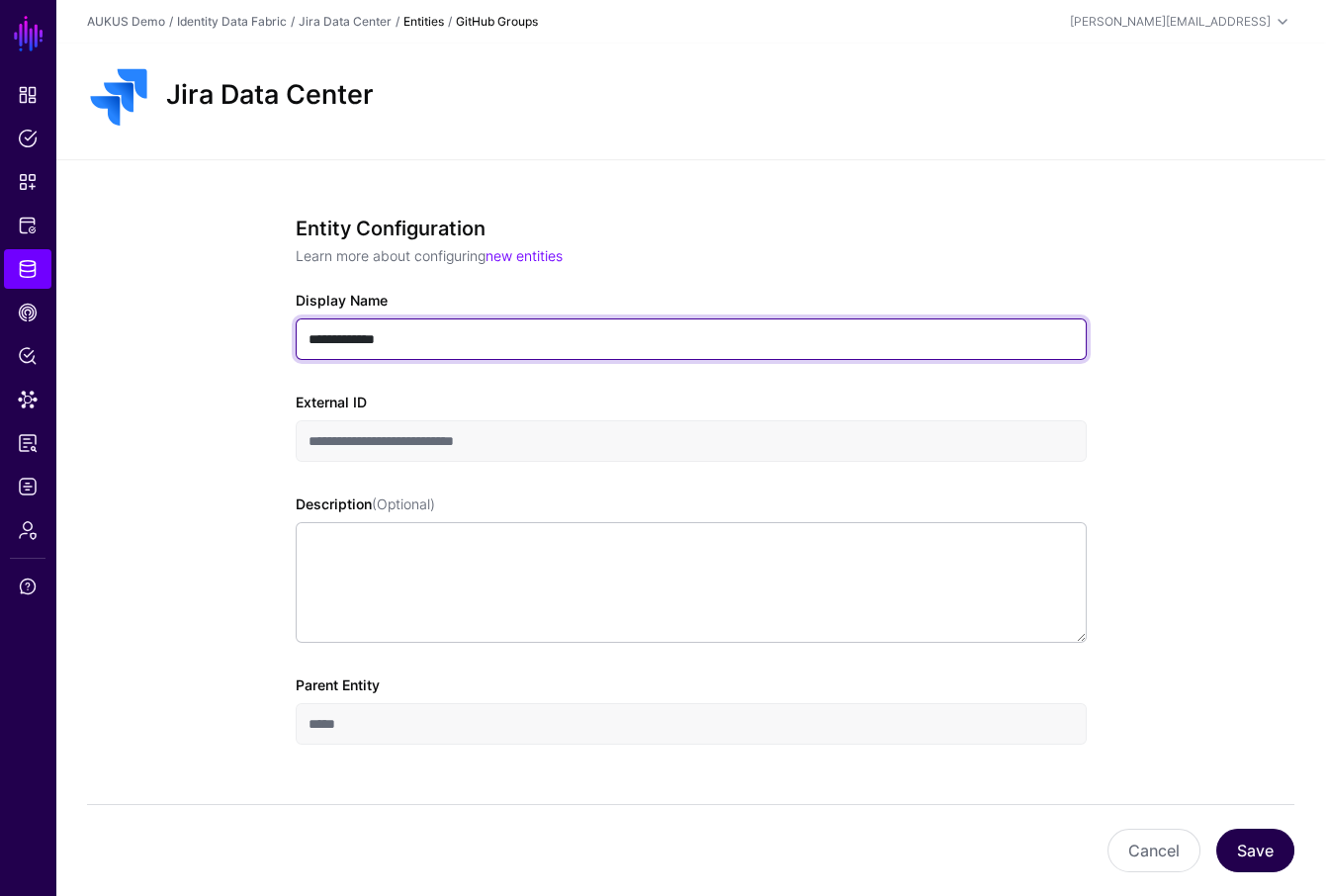 type on "**********" 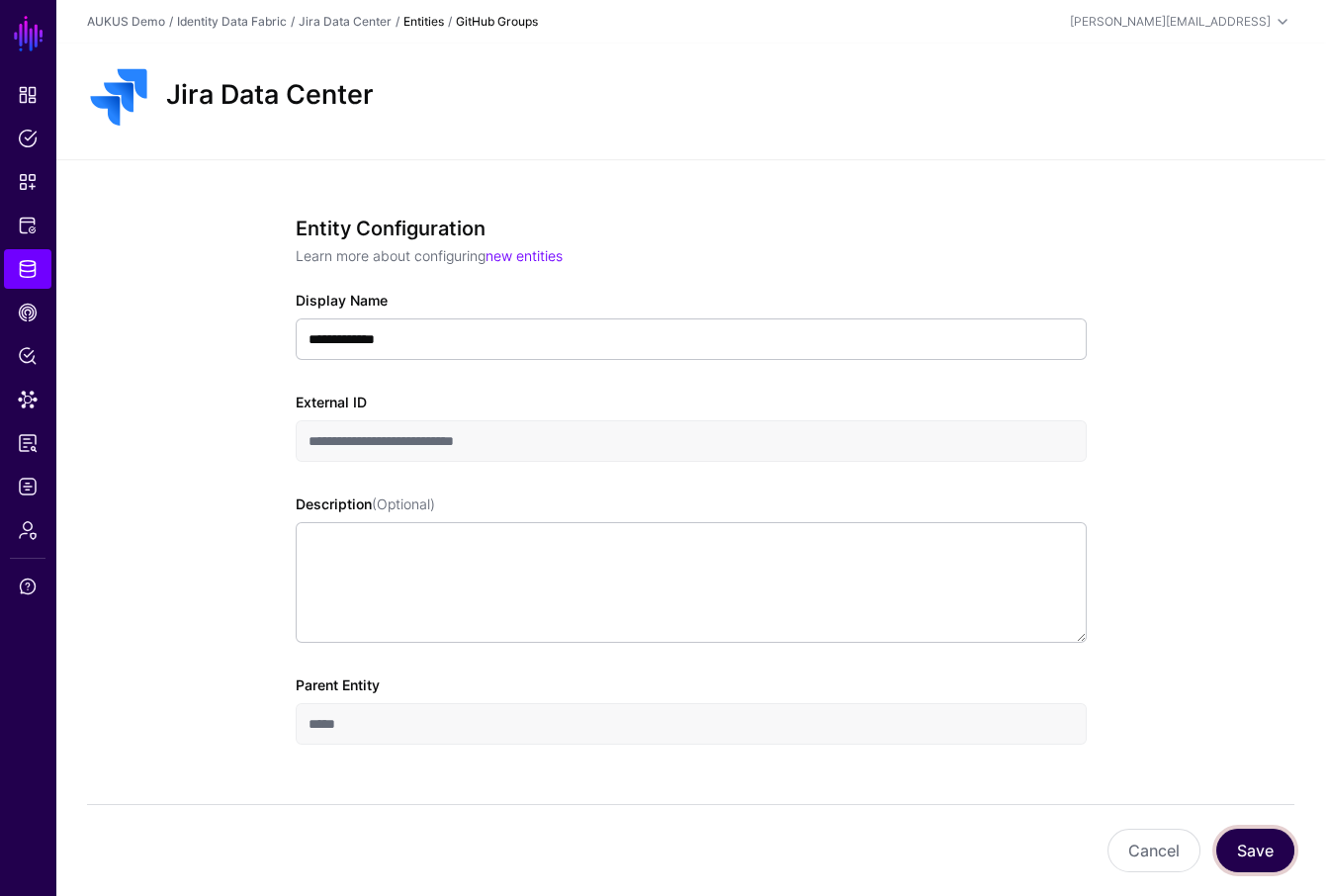 click on "Save" 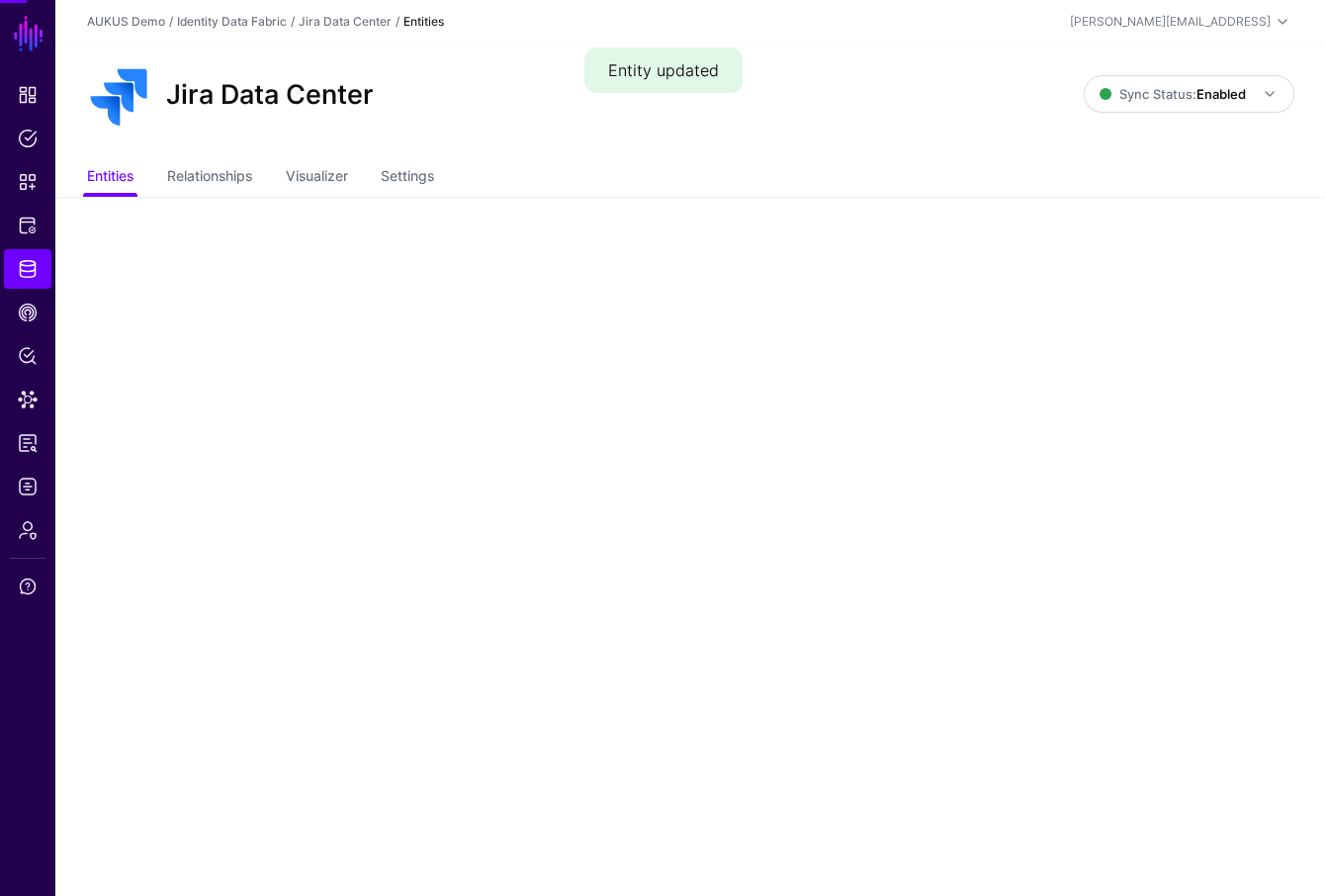 click on "SGNL Dashboard Policies Snippets Protected Systems Identity Data Fabric CAEP Hub Policy Lens Data Lens Reports Logs Admin Support Entity updated  AUKUS Demo  /  Identity Data Fabric  /  Jira Data Center  / Entities  [PERSON_NAME][EMAIL_ADDRESS]  [PERSON_NAME] [PERSON_NAME][EMAIL_ADDRESS] AUKUS Demo Log out Jira Data Center Sync Status:  Enabled  Enabled   Syncing active for all configured entities that are enabled   Disabled   Syncing inactive for all configured entities   Entities  Relationships Visualizer Settings" 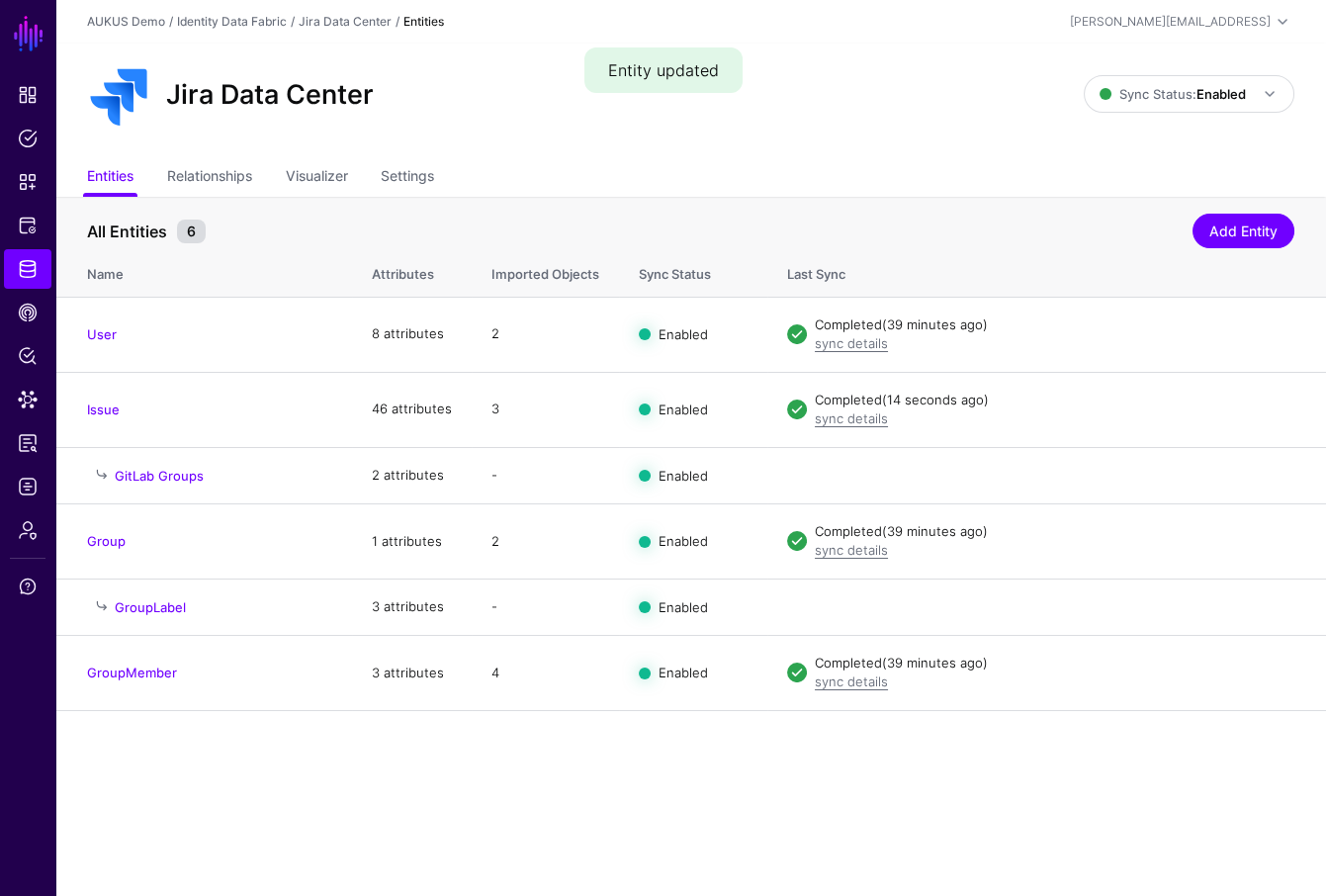 click on "SGNL Dashboard Policies Snippets Protected Systems Identity Data Fabric CAEP Hub Policy Lens Data Lens Reports Logs Admin Support Entity updated  AUKUS Demo  /  Identity Data Fabric  /  Jira Data Center  / Entities  [PERSON_NAME][EMAIL_ADDRESS]  [PERSON_NAME] [PERSON_NAME][EMAIL_ADDRESS] AUKUS Demo Log out Jira Data Center Sync Status:  Enabled  Enabled   Syncing active for all configured entities that are enabled   Disabled   Syncing inactive for all configured entities   Entities  Relationships Visualizer Settings All Entities 6  Add Entity  Name Attributes  Imported Objects   Sync Status  Last Sync User 8 attributes 2 Enabled  Completed   (39 minutes ago)  sync details  Disable Sync  Import  Edit  Delete Issue 46 attributes 3 Enabled  Completed   (14 seconds ago)  sync details  Disable Sync  Import  Edit  Delete GitLab Groups 2 attributes - Enabled  Edit  Delete Group 1 attributes 2 Enabled  Completed   (39 minutes ago)  sync details  Disable Sync  Import  Edit  Delete GroupLabel 3 attributes - Enabled  Edit  Delete GroupMember 3 attributes 4" 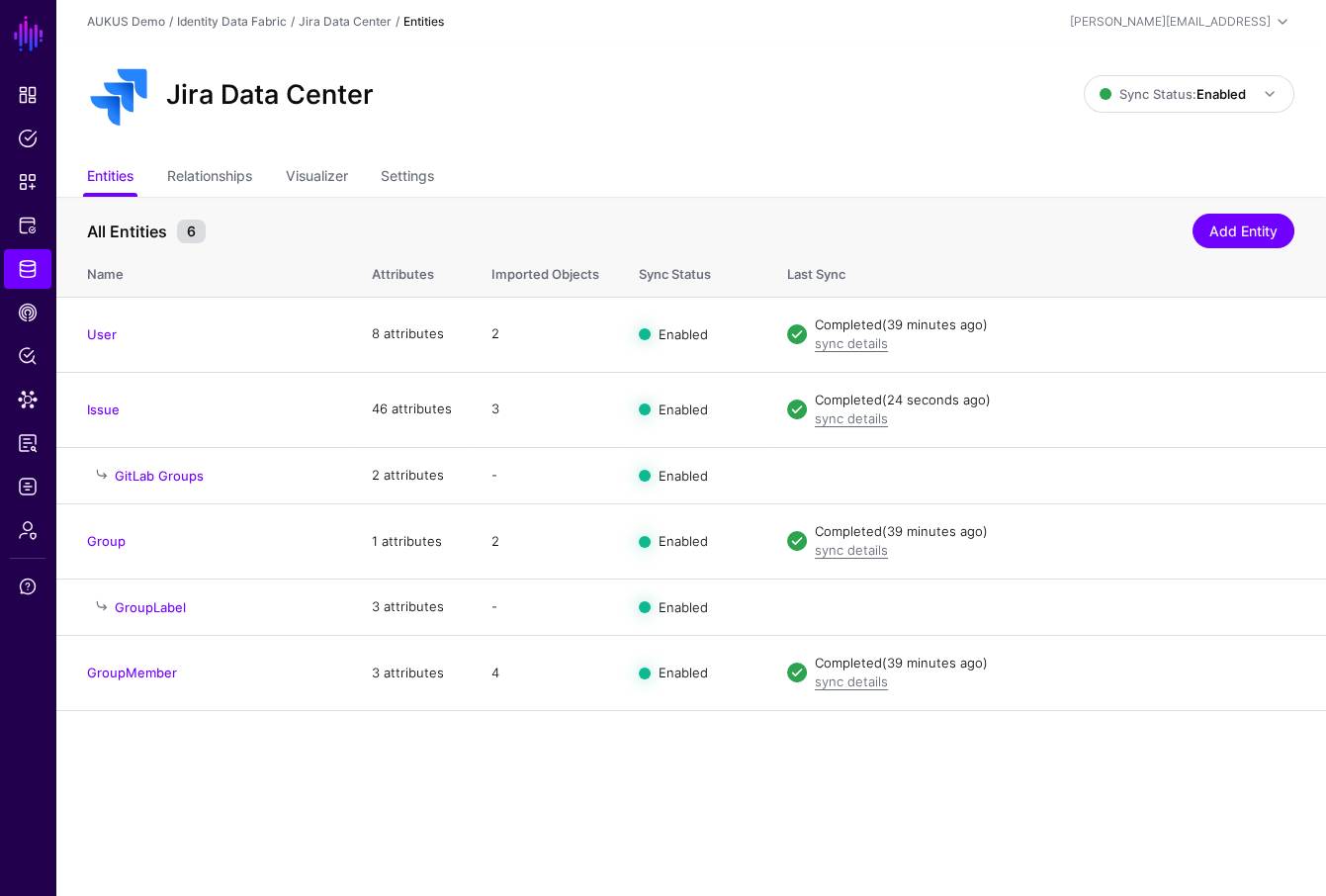click on "Jira Data Center Sync Status:  Enabled  Enabled   Syncing active for all configured entities that are enabled   Disabled   Syncing inactive for all configured entities" 